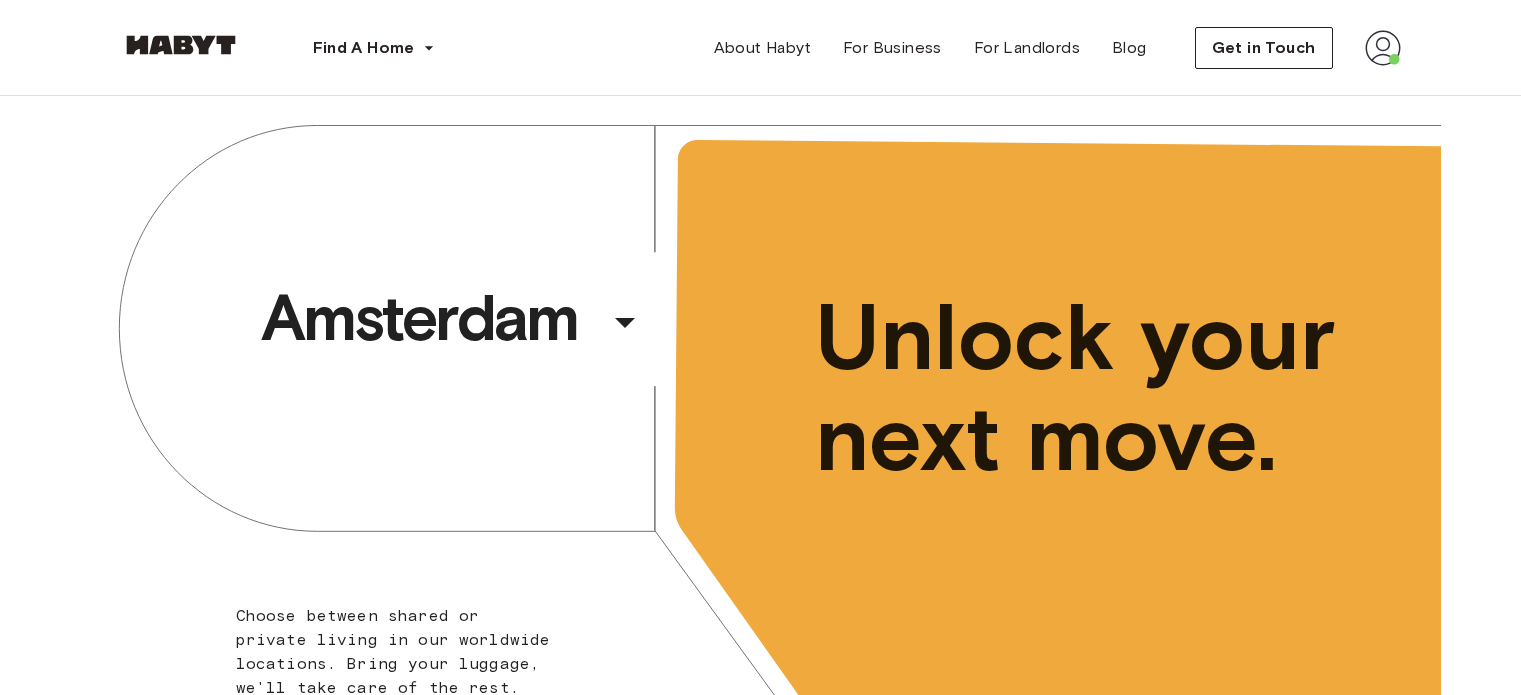 scroll, scrollTop: 0, scrollLeft: 0, axis: both 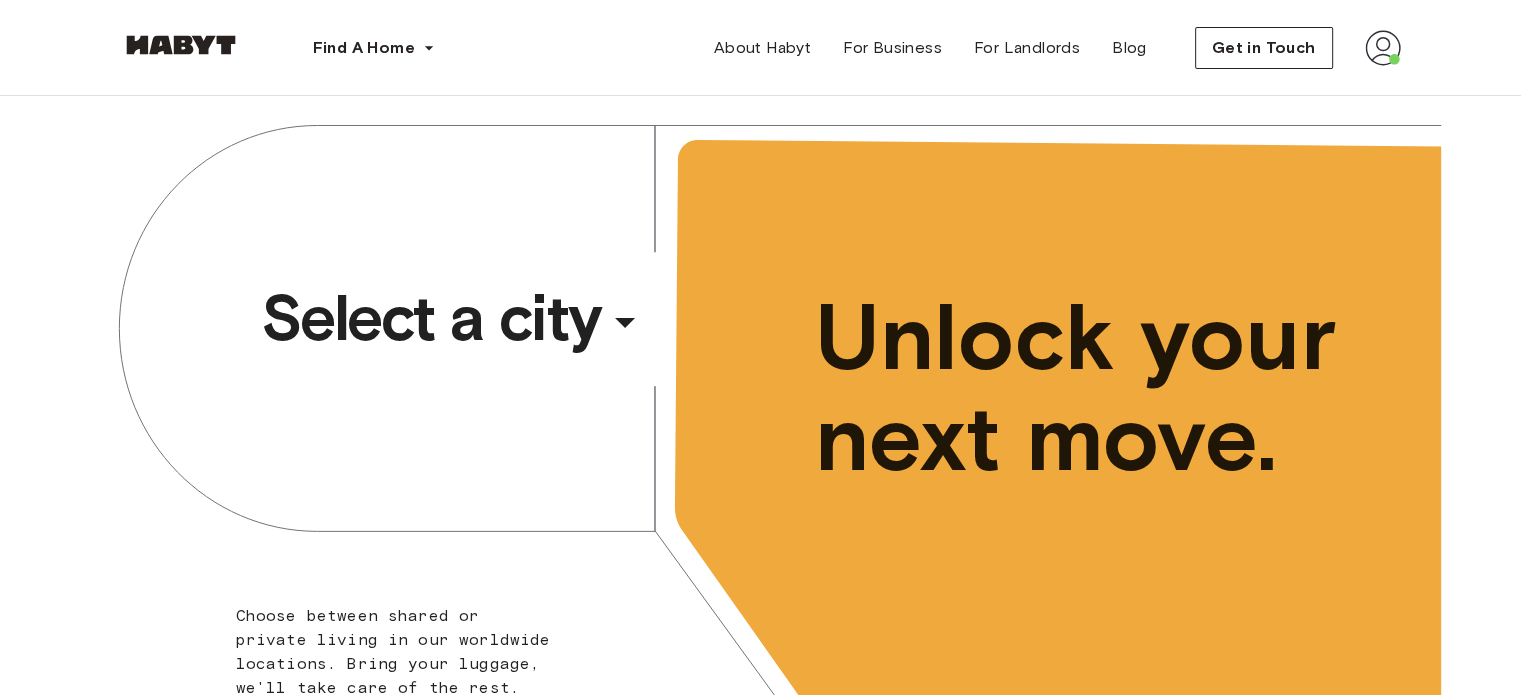 click on "​" at bounding box center [652, 338] 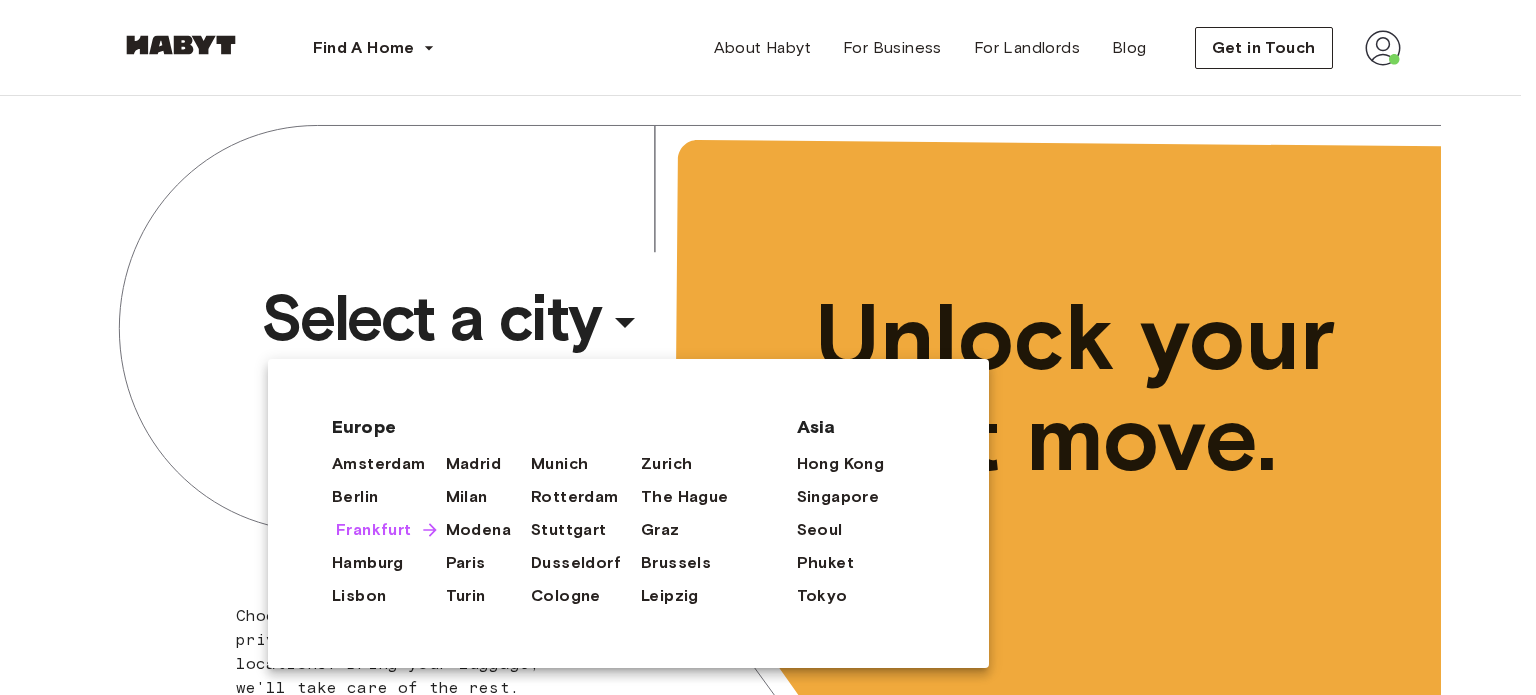 click on "Frankfurt" at bounding box center [374, 530] 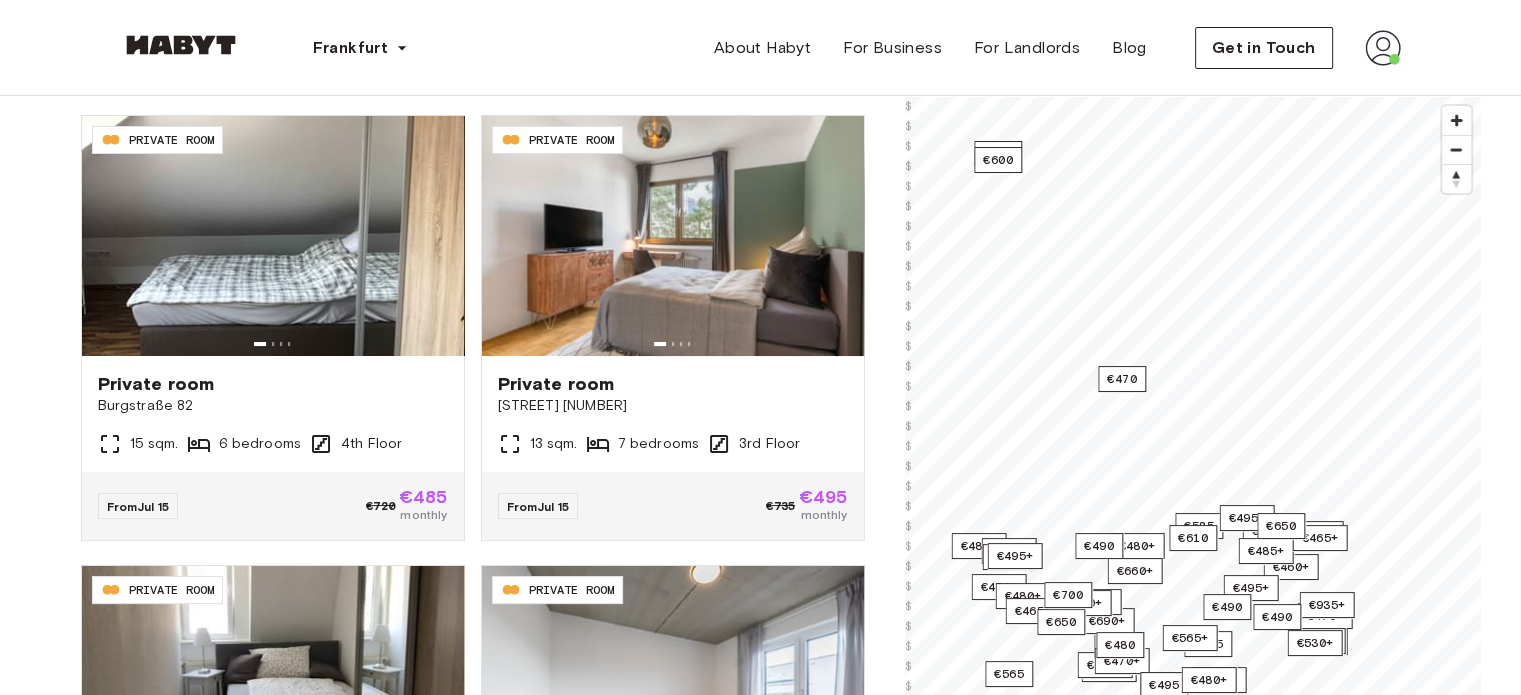 scroll, scrollTop: 136, scrollLeft: 0, axis: vertical 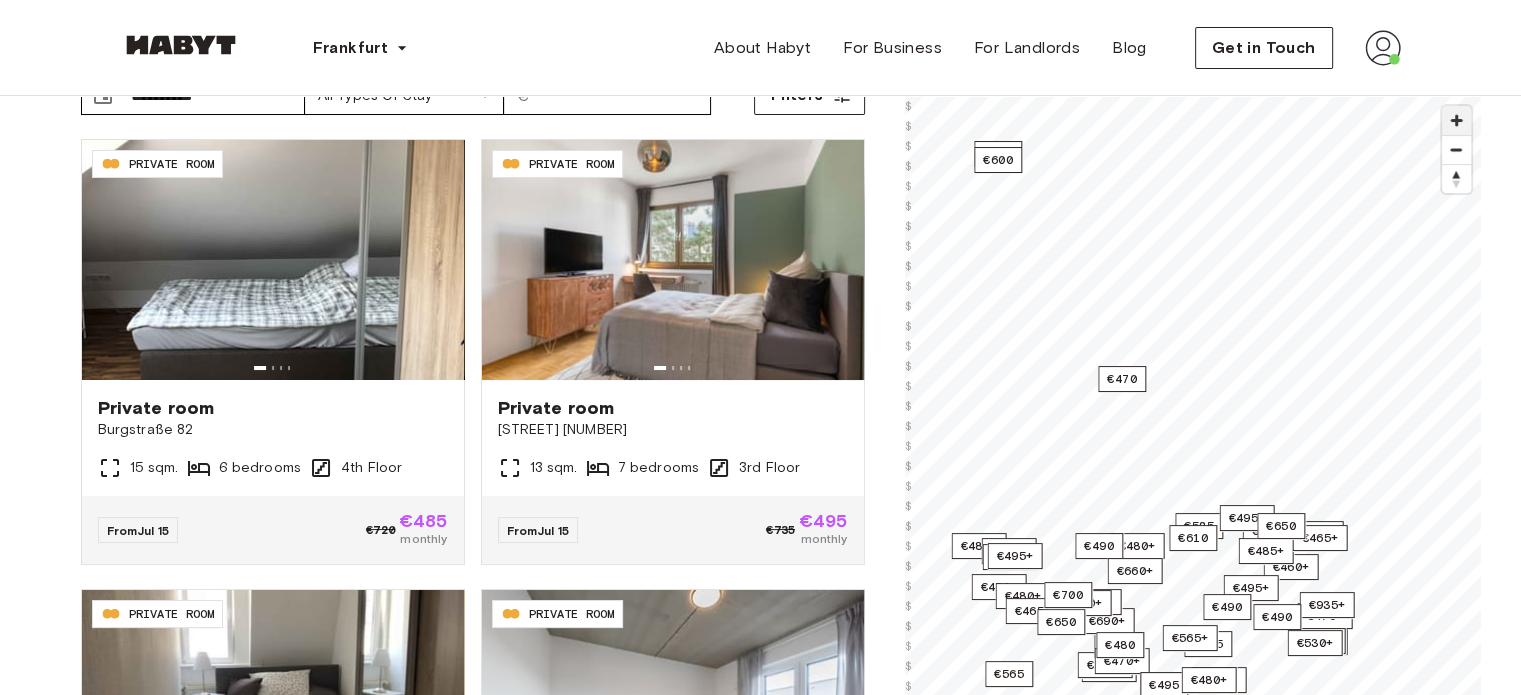 click at bounding box center [1456, 120] 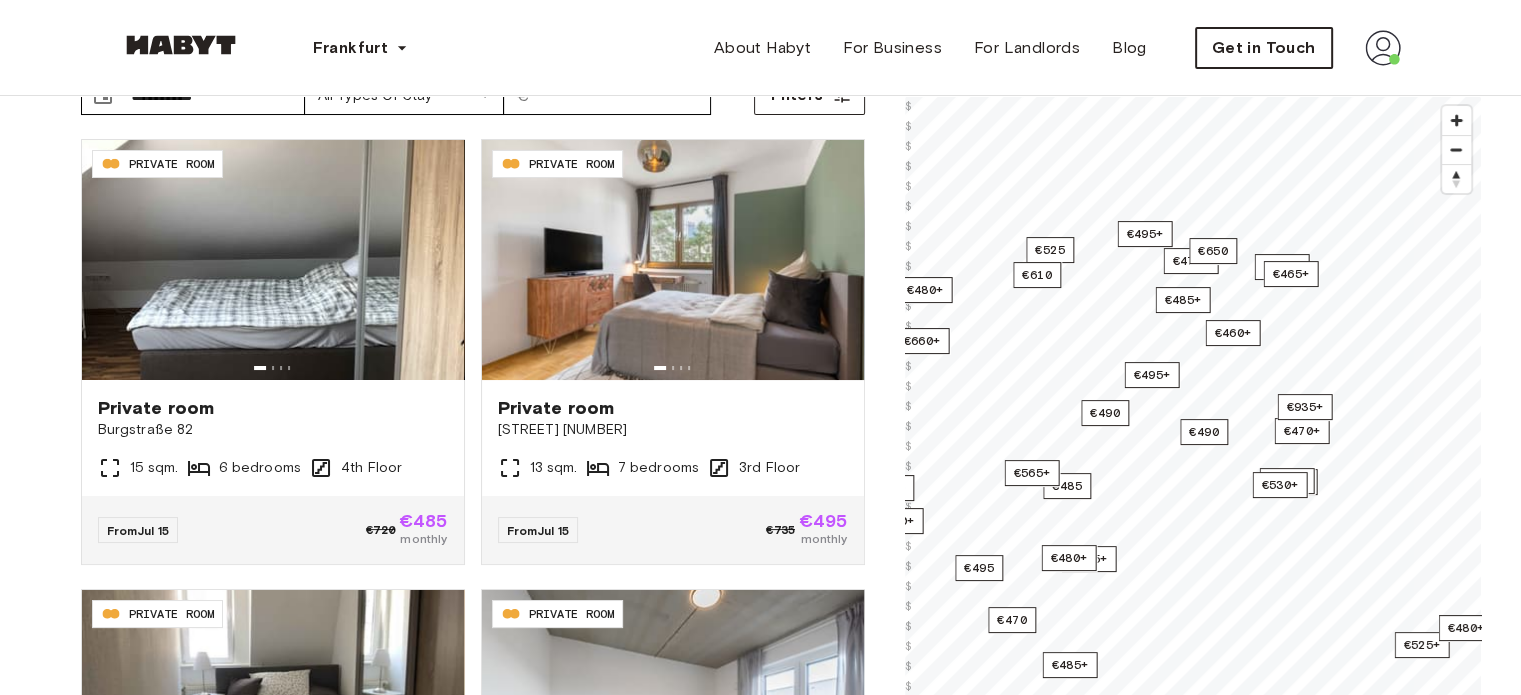 click on "Frankfurt Europe Amsterdam Berlin Frankfurt Hamburg Lisbon Madrid Milan Modena Paris Turin Munich Rotterdam Stuttgart Dusseldorf Cologne Zurich The Hague Graz Brussels Leipzig Asia Hong Kong Singapore Seoul Phuket Tokyo About Habyt For Business For Landlords Blog Get in Touch Private rooms and apartments for rent in Frankfurt Move-In ​ [CREDIT CARD] Move-In Type of Stay All types of stay Type of Stay Price ​ € Price Filters DE-04-005-005-05HF PRIVATE ROOM Private room [STREET] [NUMBER] 15 sqm. 6 bedrooms 4th Floor From Jul 15 €720 €485 monthly DE-04-024-002-05HF PRIVATE ROOM Private room [STREET] [NUMBER] 13 sqm. 7 bedrooms 3rd Floor From Jul 15 €735 €495 monthly DE-04-029-005-03HF PRIVATE ROOM Private room [STREET] [NUMBER] 10 sqm. 4 bedrooms 5th Floor From Jul 15 €680 €460 monthly DE-04-037-011-03Q PRIVATE ROOM Private room [STREET] [NUMBER] 10.68 sqm. 4 bedrooms 2nd Floor From Jul 15 €700 €470 monthly DE-04-037-026-03Q PRIVATE ROOM Private room [STREET] From" at bounding box center [760, 2292] 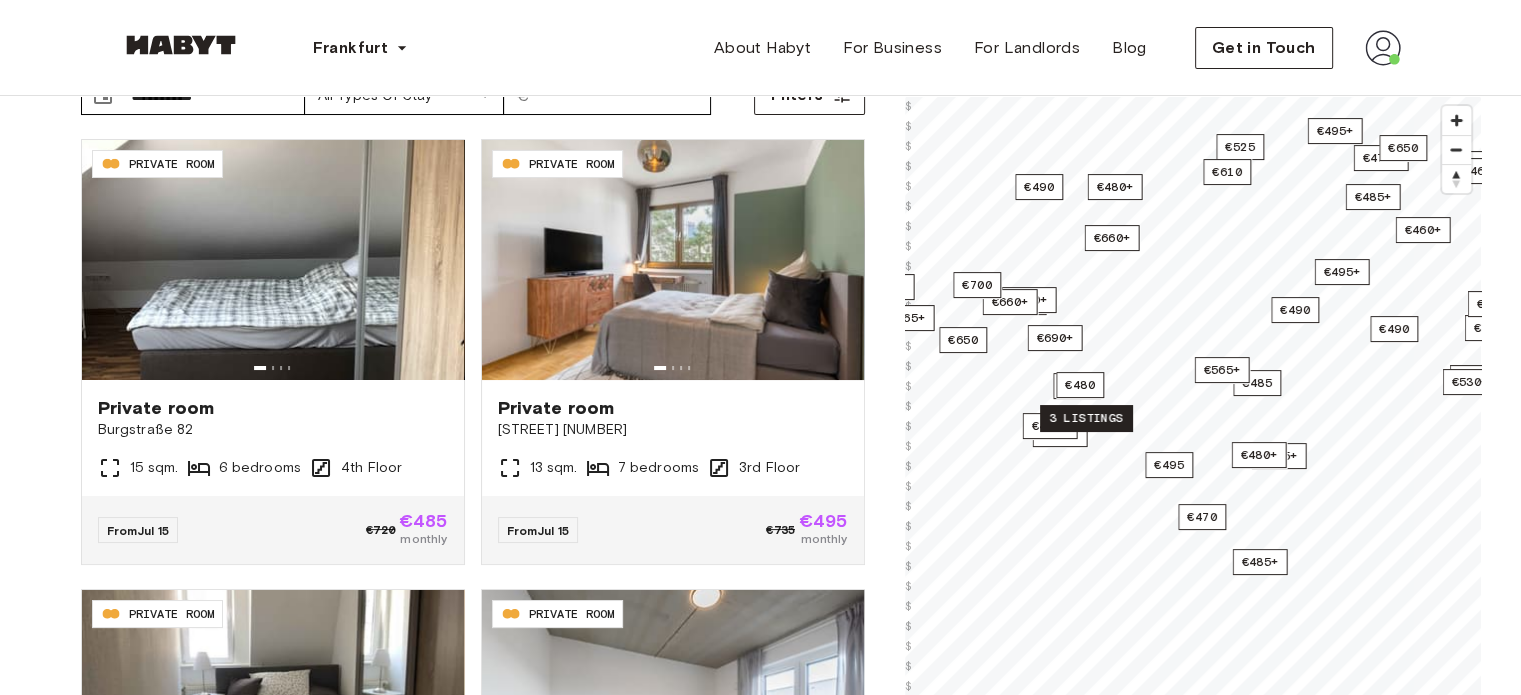click on "3 listings" at bounding box center (1086, 418) 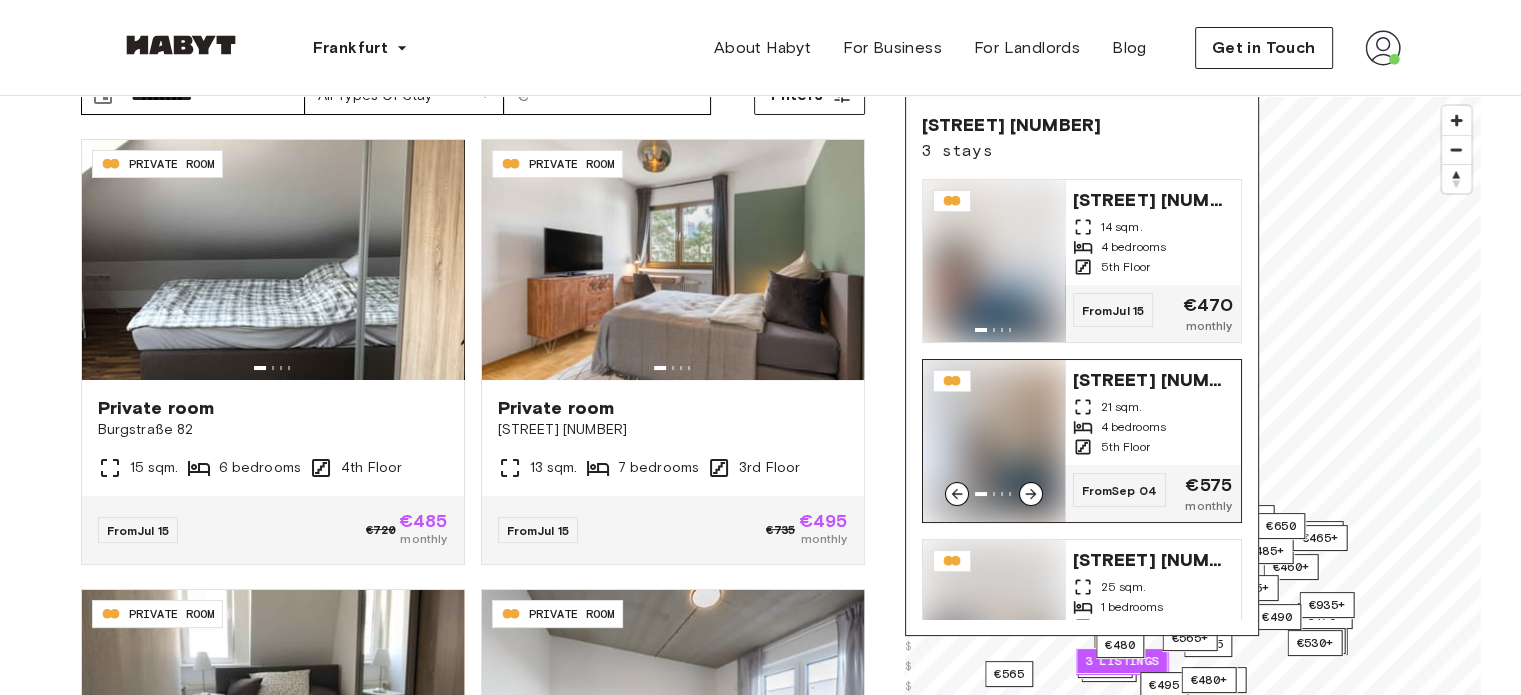 click 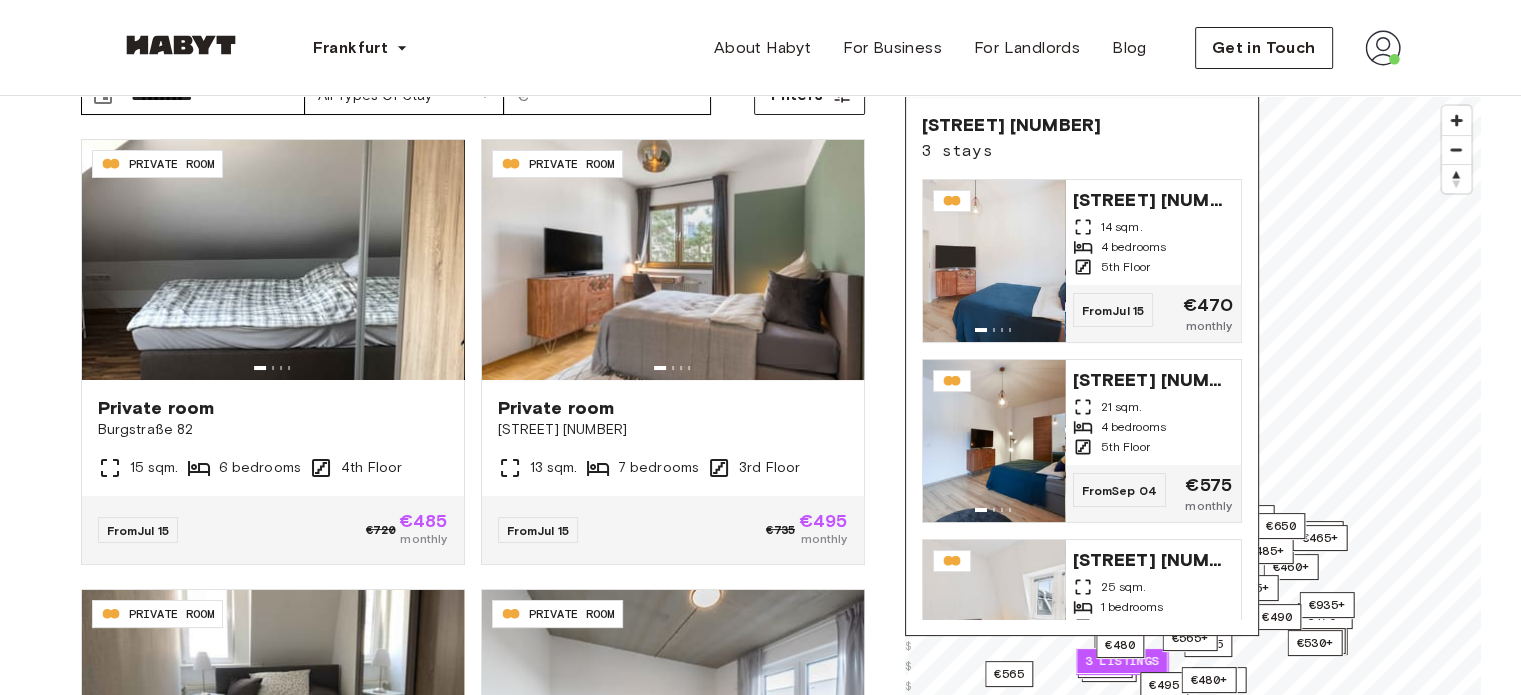 scroll, scrollTop: 744, scrollLeft: 0, axis: vertical 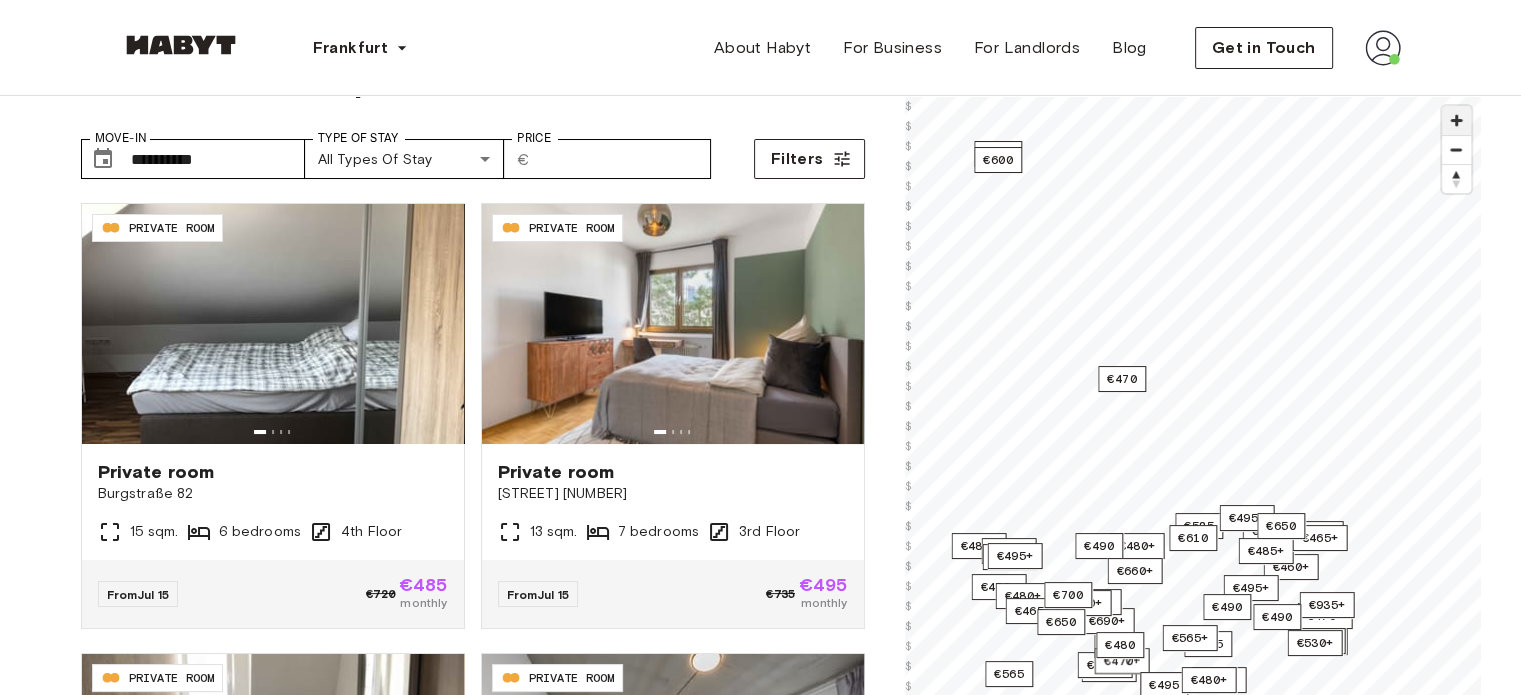click at bounding box center [1456, 120] 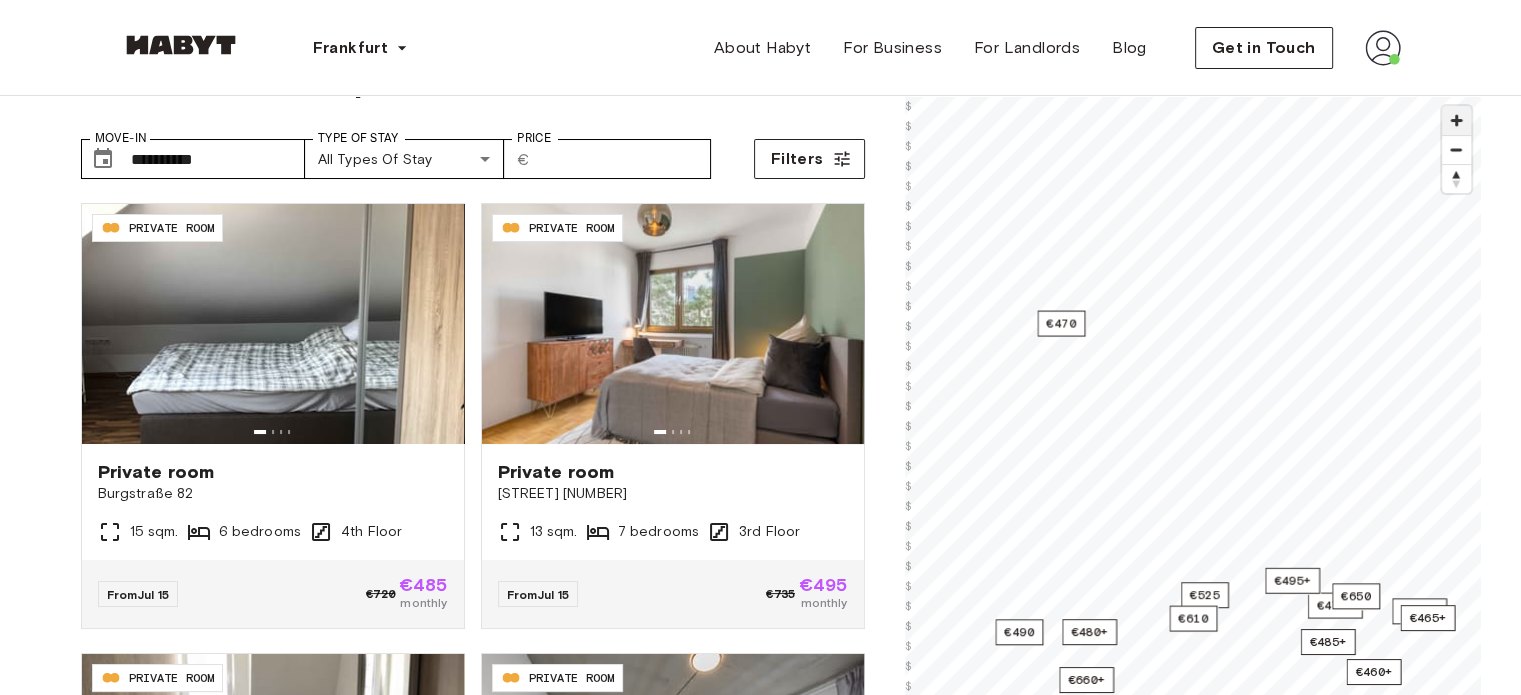 click at bounding box center (1456, 120) 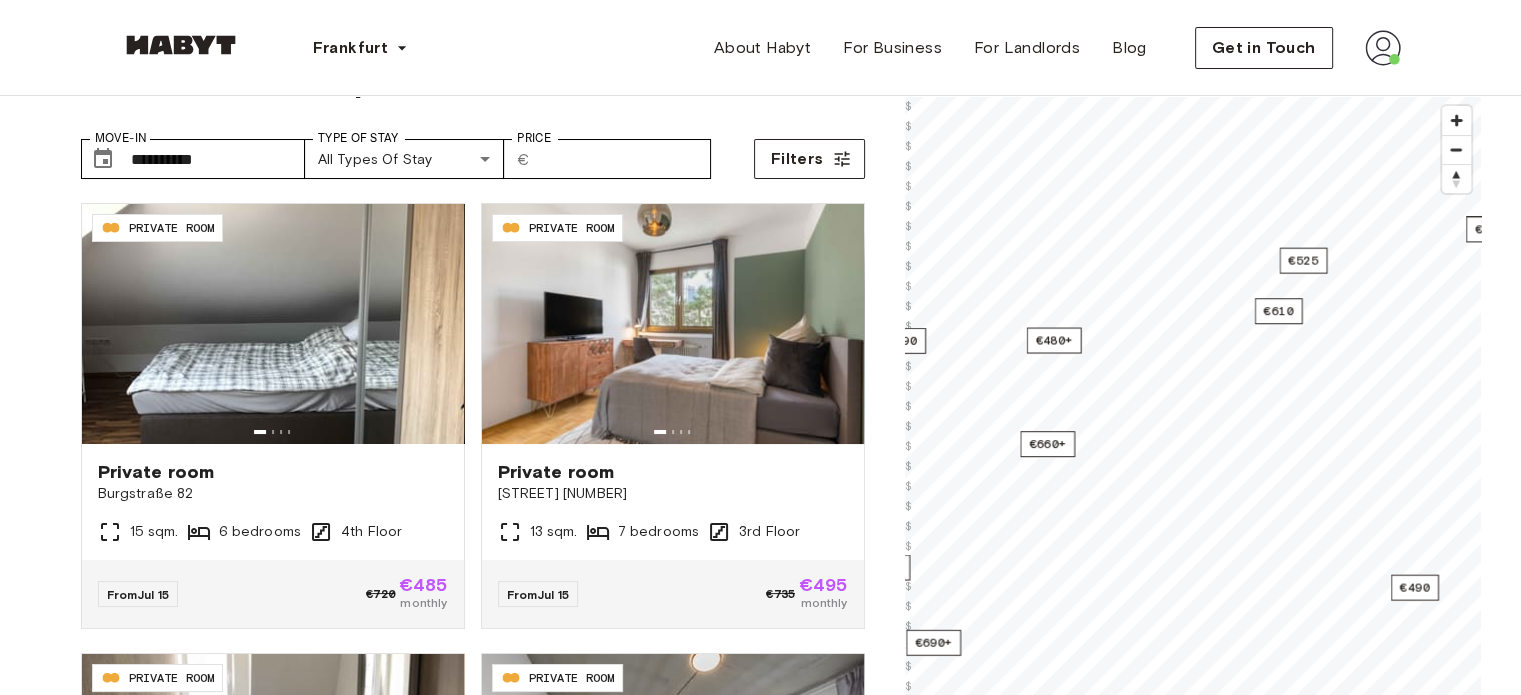 click on "Frankfurt Europe Amsterdam Berlin Frankfurt Hamburg Lisbon Madrid Milan Modena Paris Turin Munich Rotterdam Stuttgart Dusseldorf Cologne Zurich The Hague Graz Brussels Leipzig Asia Hong Kong Singapore Seoul Phuket Tokyo About Habyt For Business For Landlords Blog Get in Touch Private rooms and apartments for rent in Frankfurt Move-In ​ [CREDIT CARD] Move-In Type of Stay All types of stay Type of Stay Price ​ € Price Filters DE-04-005-005-05HF PRIVATE ROOM Private room [STREET] [NUMBER] 15 sqm. 6 bedrooms 4th Floor From Jul 15 €720 €485 monthly DE-04-024-002-05HF PRIVATE ROOM Private room [STREET] [NUMBER] 13 sqm. 7 bedrooms 3rd Floor From Jul 15 €735 €495 monthly DE-04-029-005-03HF PRIVATE ROOM Private room [STREET] [NUMBER] 10 sqm. 4 bedrooms 5th Floor From Jul 15 €680 €460 monthly DE-04-037-011-03Q PRIVATE ROOM Private room [STREET] [NUMBER] 10.68 sqm. 4 bedrooms 2nd Floor From Jul 15 €700 €470 monthly DE-04-037-026-03Q PRIVATE ROOM Private room [STREET] From" at bounding box center (760, 2356) 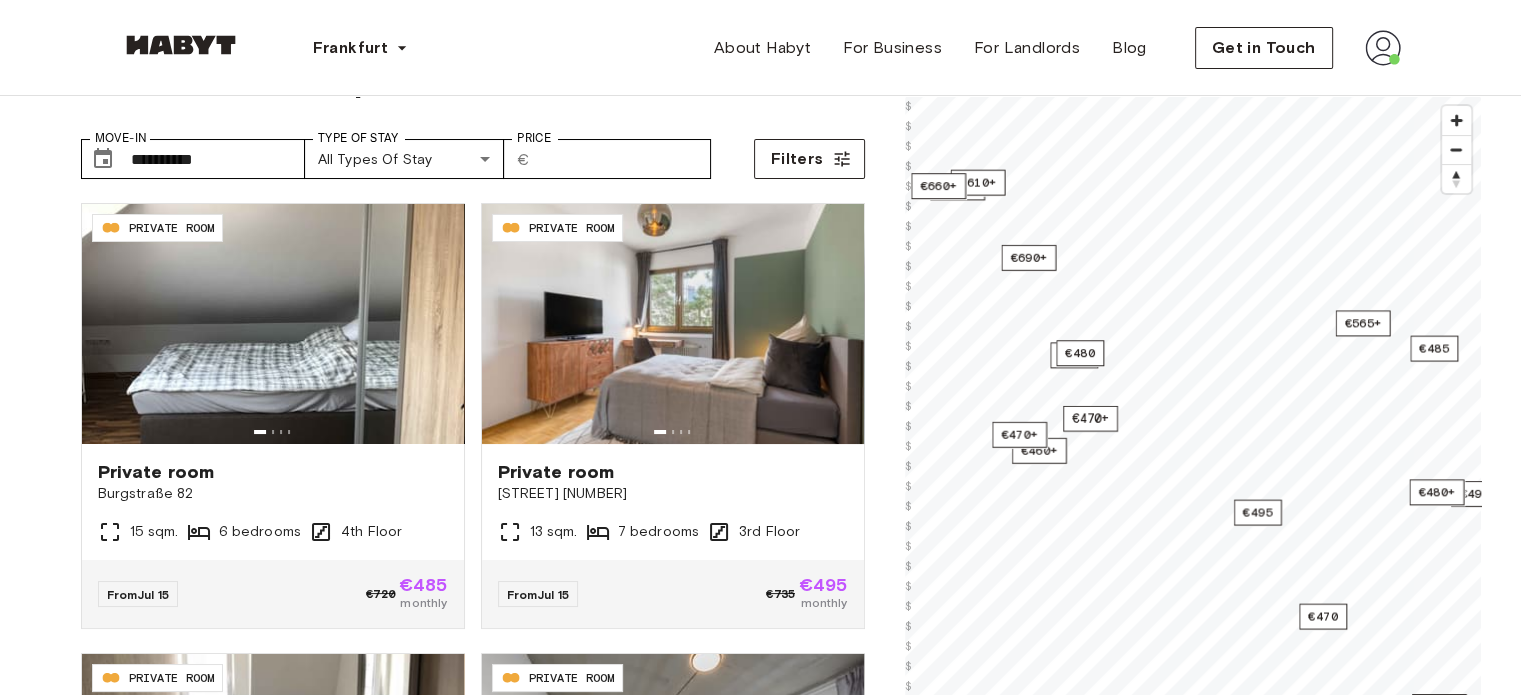 click on "Frankfurt Europe Amsterdam Berlin Frankfurt Hamburg Lisbon Madrid Milan Modena Paris Turin Munich Rotterdam Stuttgart Dusseldorf Cologne Zurich The Hague Graz Brussels Leipzig Asia Hong Kong Singapore Seoul Phuket Tokyo About Habyt For Business For Landlords Blog Get in Touch Private rooms and apartments for rent in Frankfurt Move-In ​ [CREDIT CARD] Move-In Type of Stay All types of stay Type of Stay Price ​ € Price Filters DE-04-005-005-05HF PRIVATE ROOM Private room [STREET] [NUMBER] 15 sqm. 6 bedrooms 4th Floor From Jul 15 €720 €485 monthly DE-04-024-002-05HF PRIVATE ROOM Private room [STREET] [NUMBER] 13 sqm. 7 bedrooms 3rd Floor From Jul 15 €735 €495 monthly DE-04-029-005-03HF PRIVATE ROOM Private room [STREET] [NUMBER] 10 sqm. 4 bedrooms 5th Floor From Jul 15 €680 €460 monthly DE-04-037-011-03Q PRIVATE ROOM Private room [STREET] [NUMBER] 10.68 sqm. 4 bedrooms 2nd Floor From Jul 15 €700 €470 monthly DE-04-037-026-03Q PRIVATE ROOM Private room [STREET] From" at bounding box center [760, 2356] 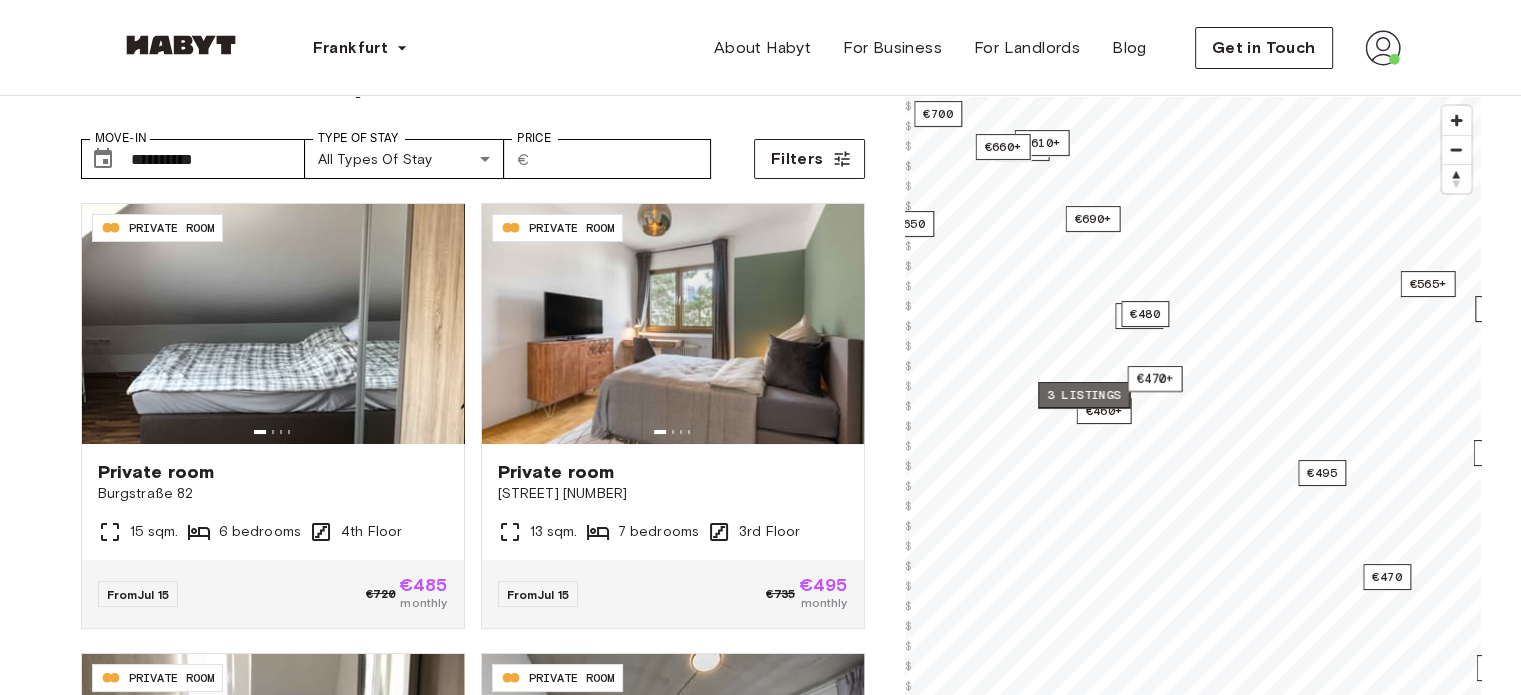 click on "3 listings" at bounding box center (1084, 395) 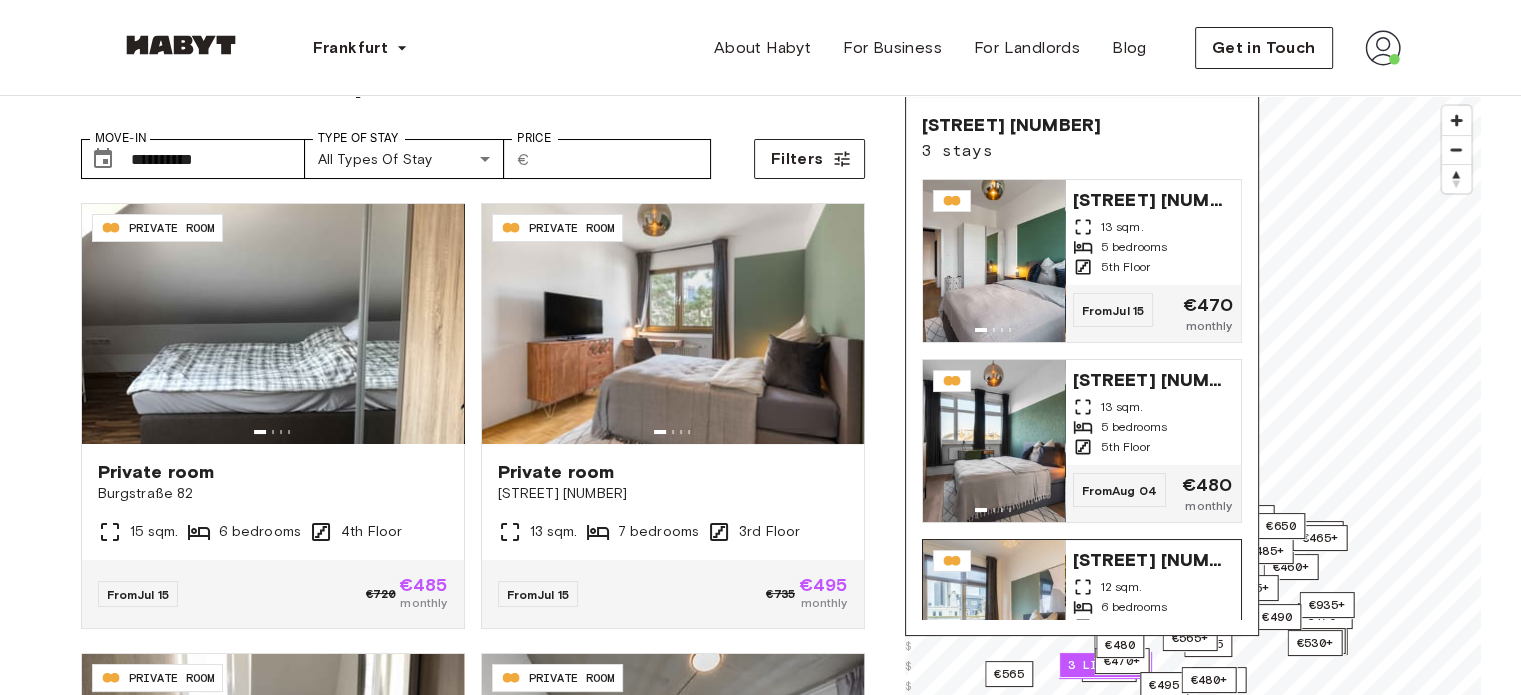 click on "[STREET] [NUMBER]" at bounding box center (1153, 558) 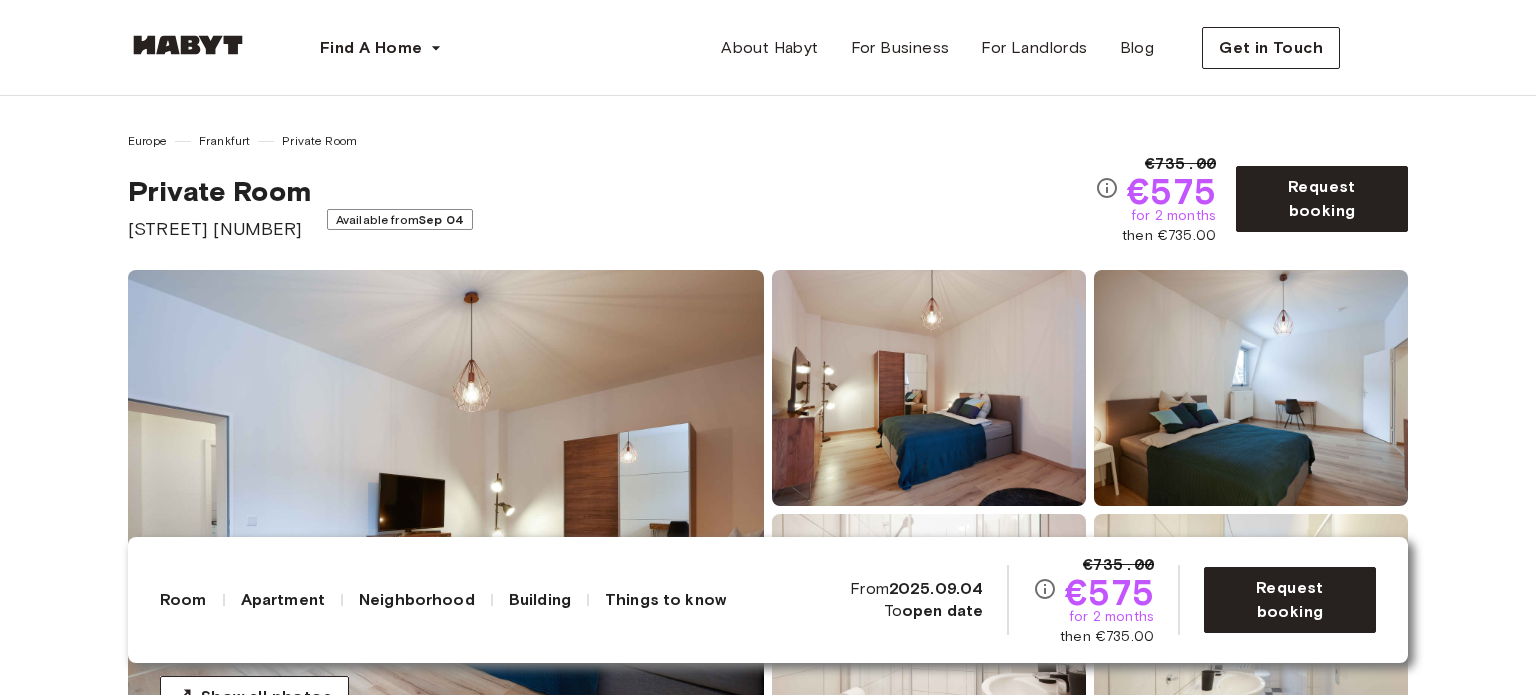 scroll, scrollTop: 0, scrollLeft: 0, axis: both 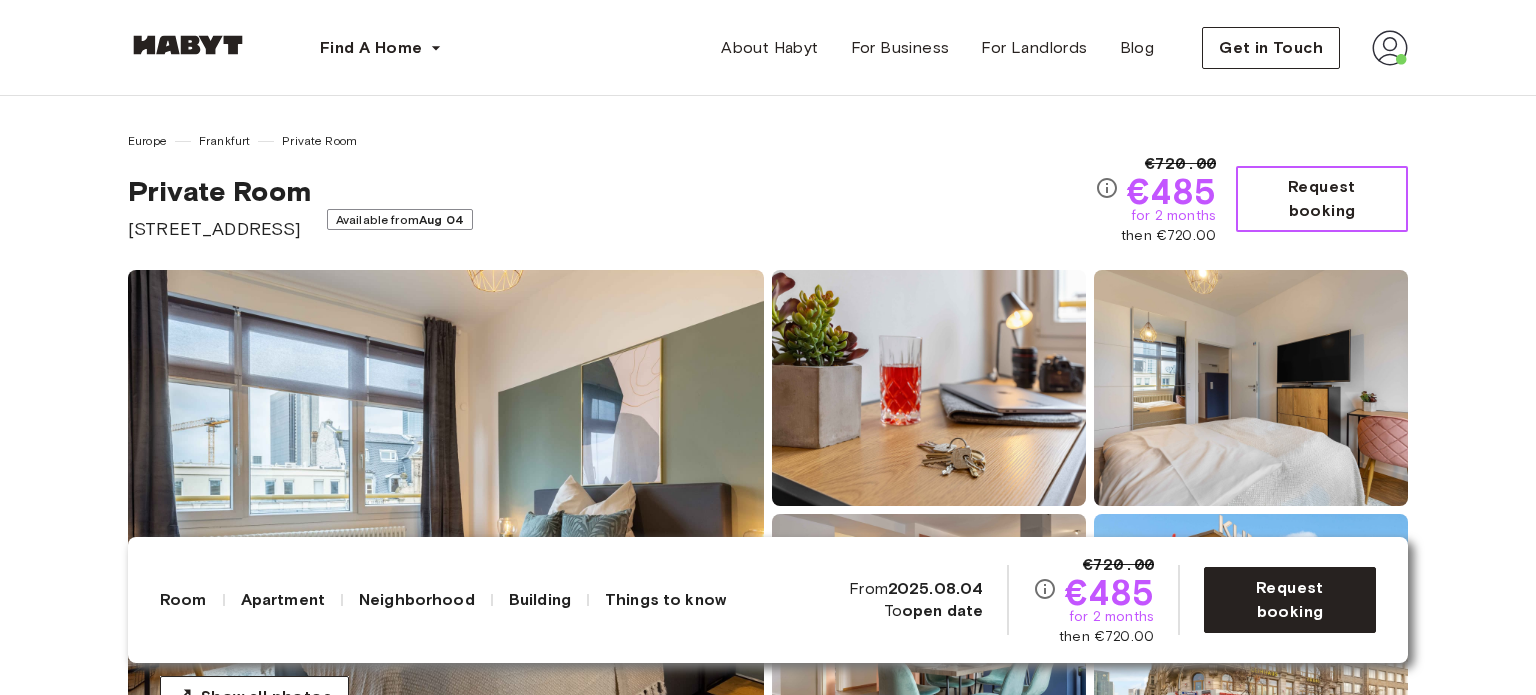 click on "Request booking" at bounding box center [1322, 199] 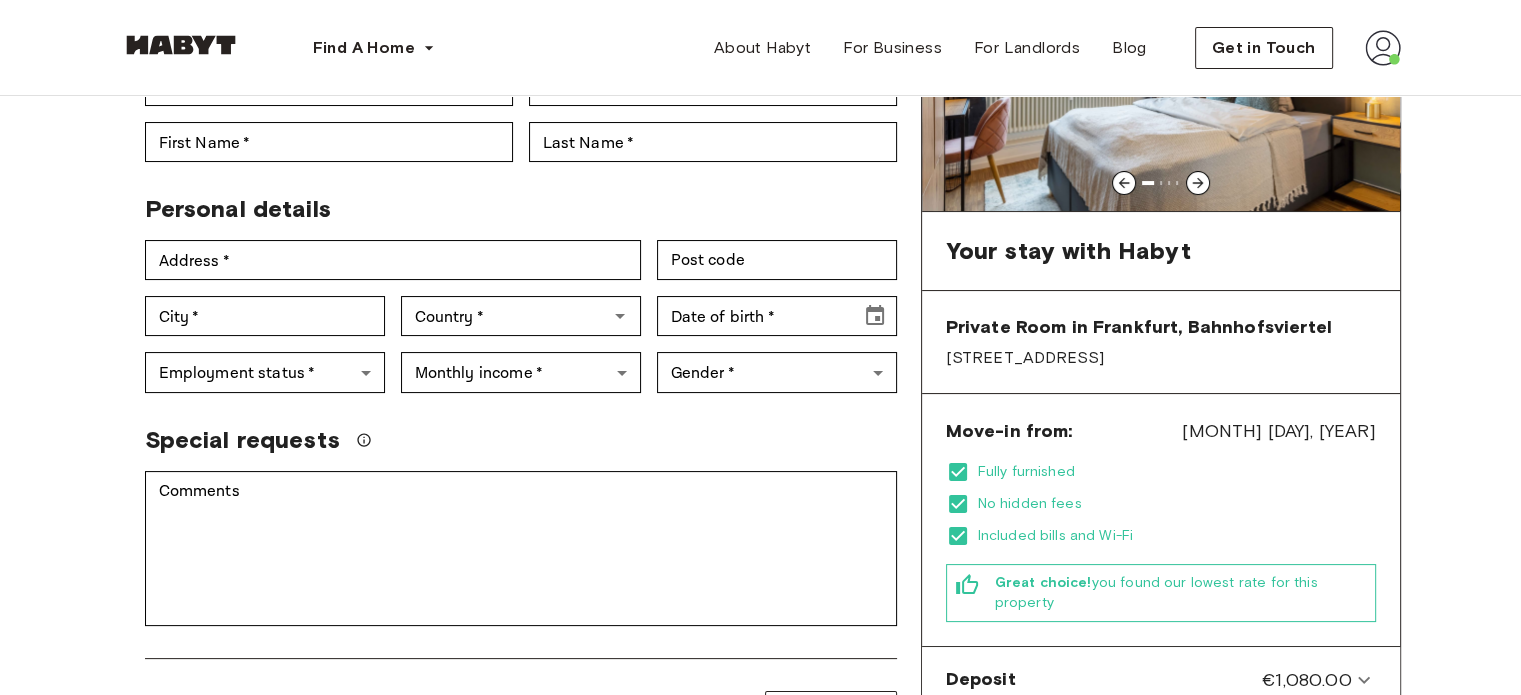 scroll, scrollTop: 502, scrollLeft: 0, axis: vertical 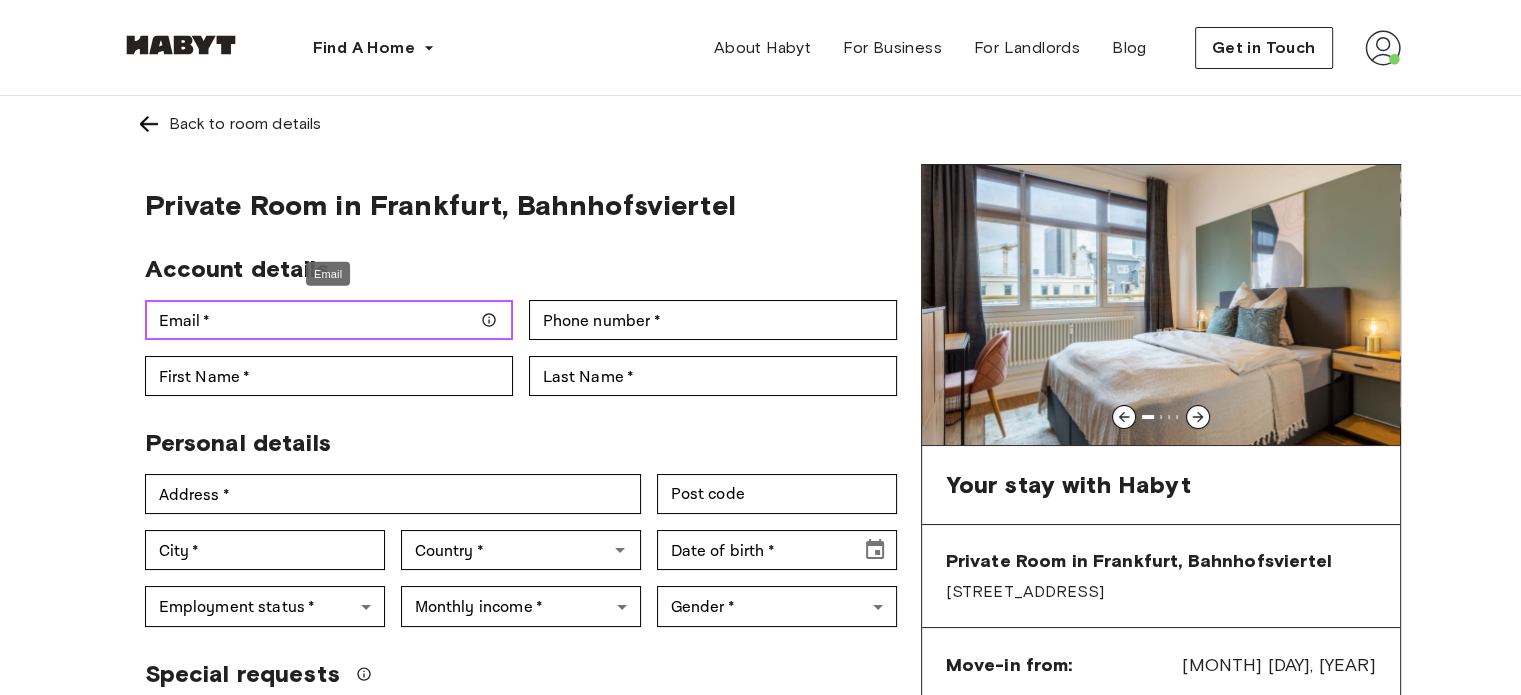 click on "Email   *" at bounding box center [329, 320] 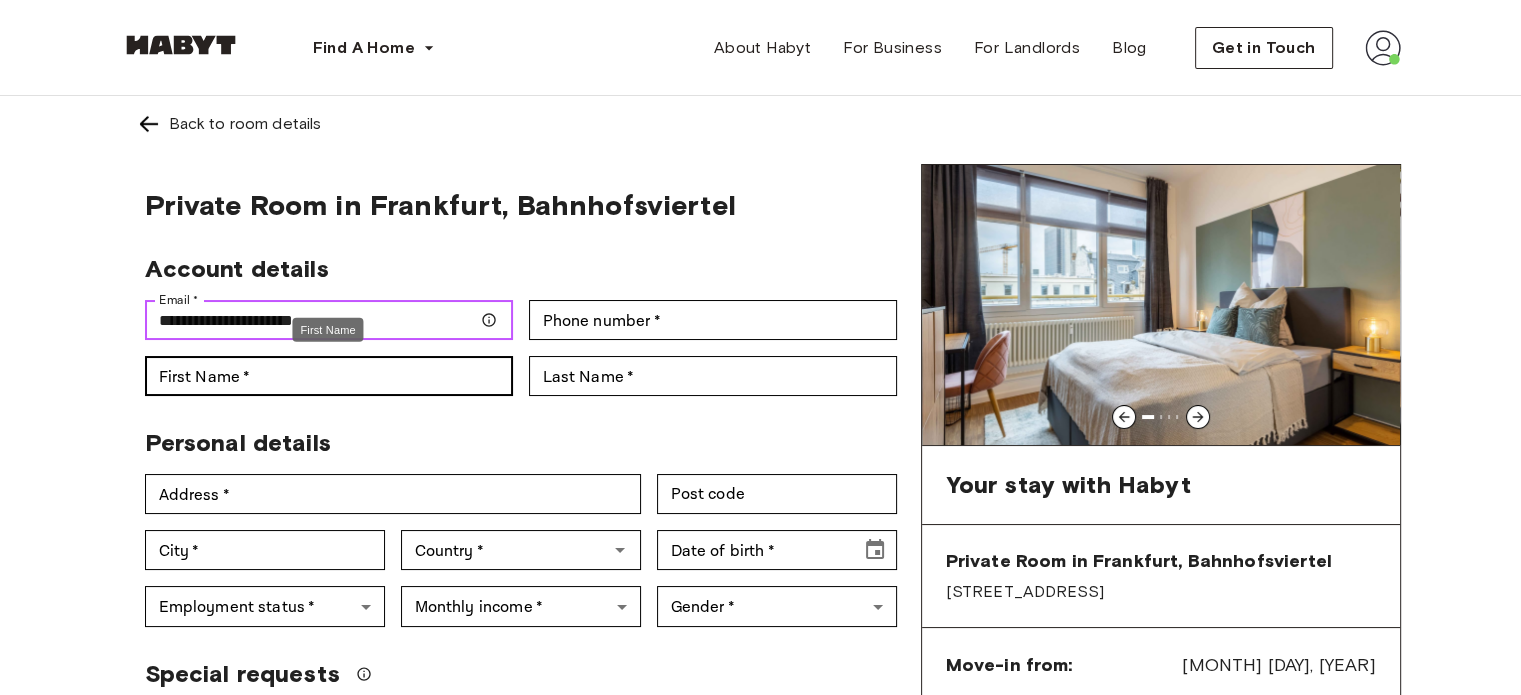 type on "**********" 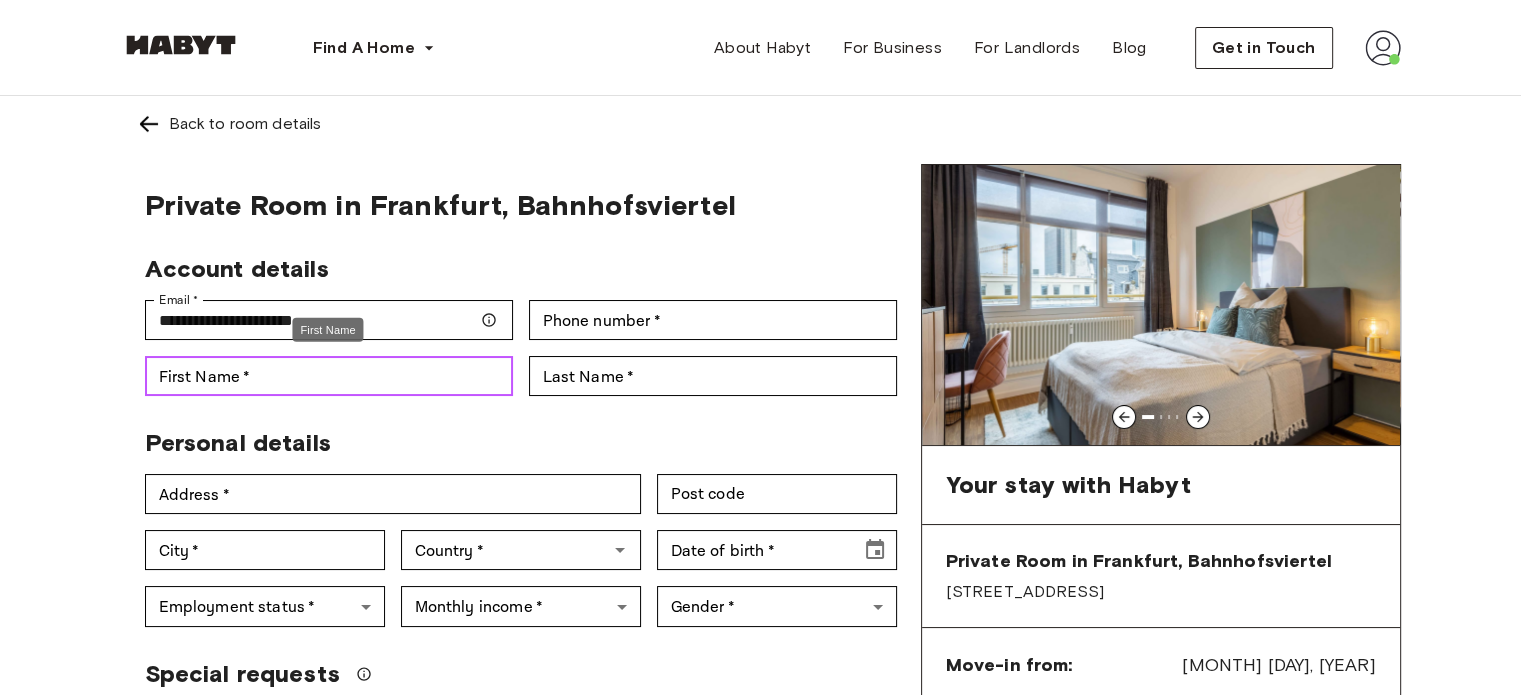 click on "First Name   *" at bounding box center [329, 376] 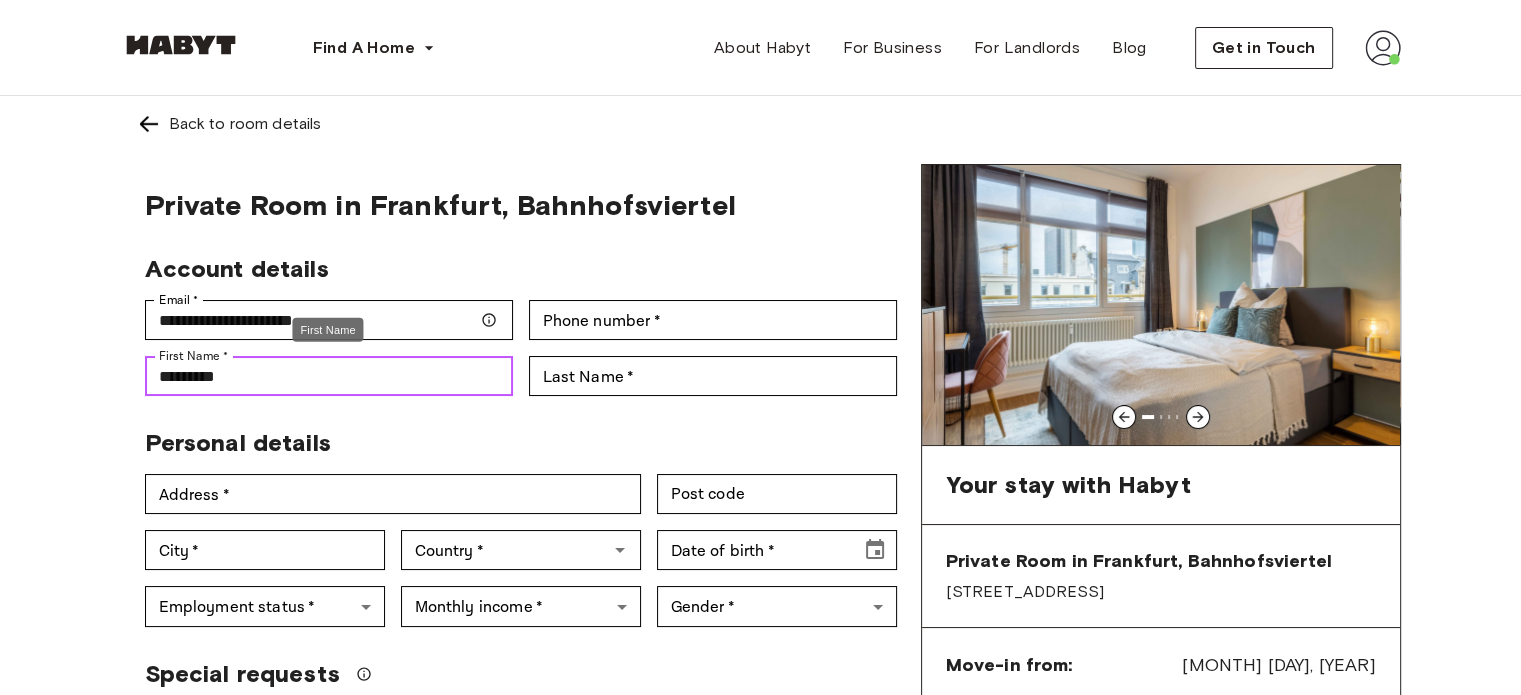 type on "*********" 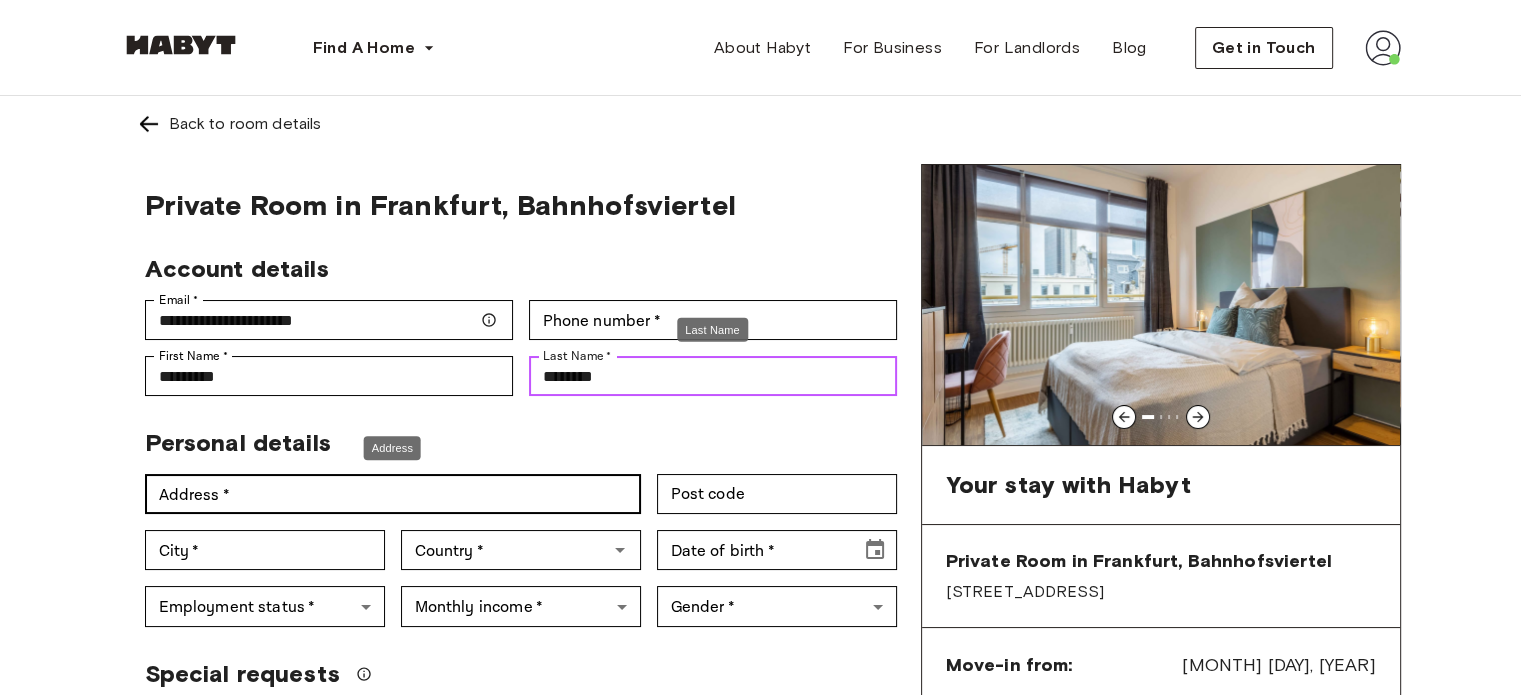type on "********" 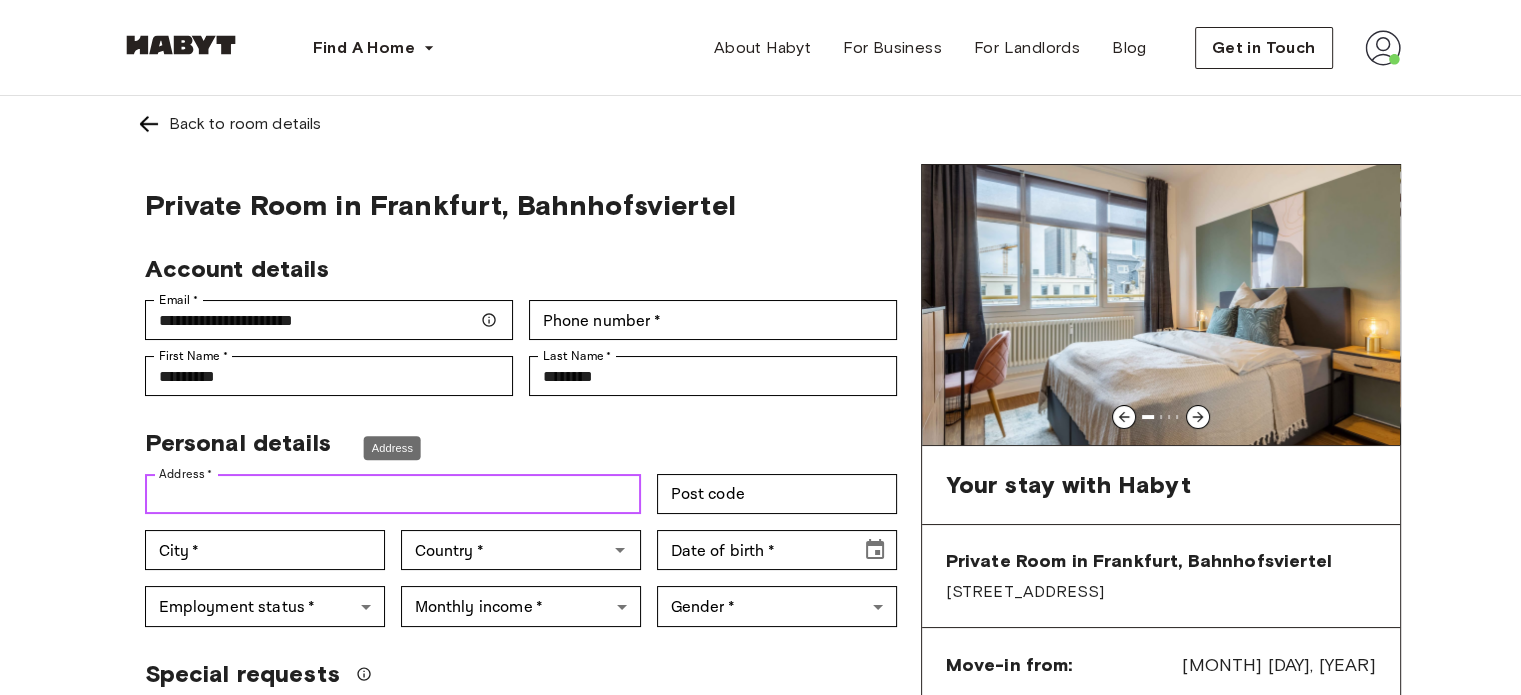 click on "Address   *" at bounding box center [393, 494] 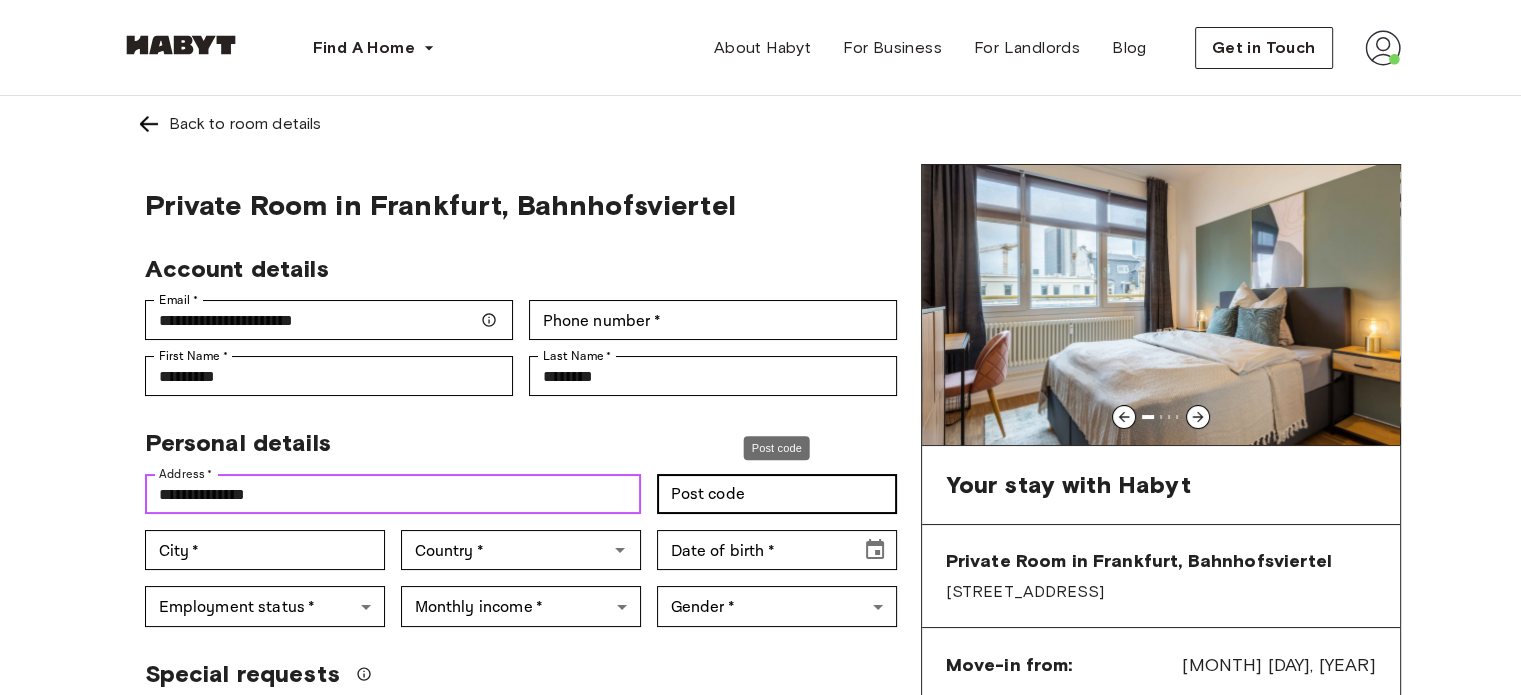 type on "**********" 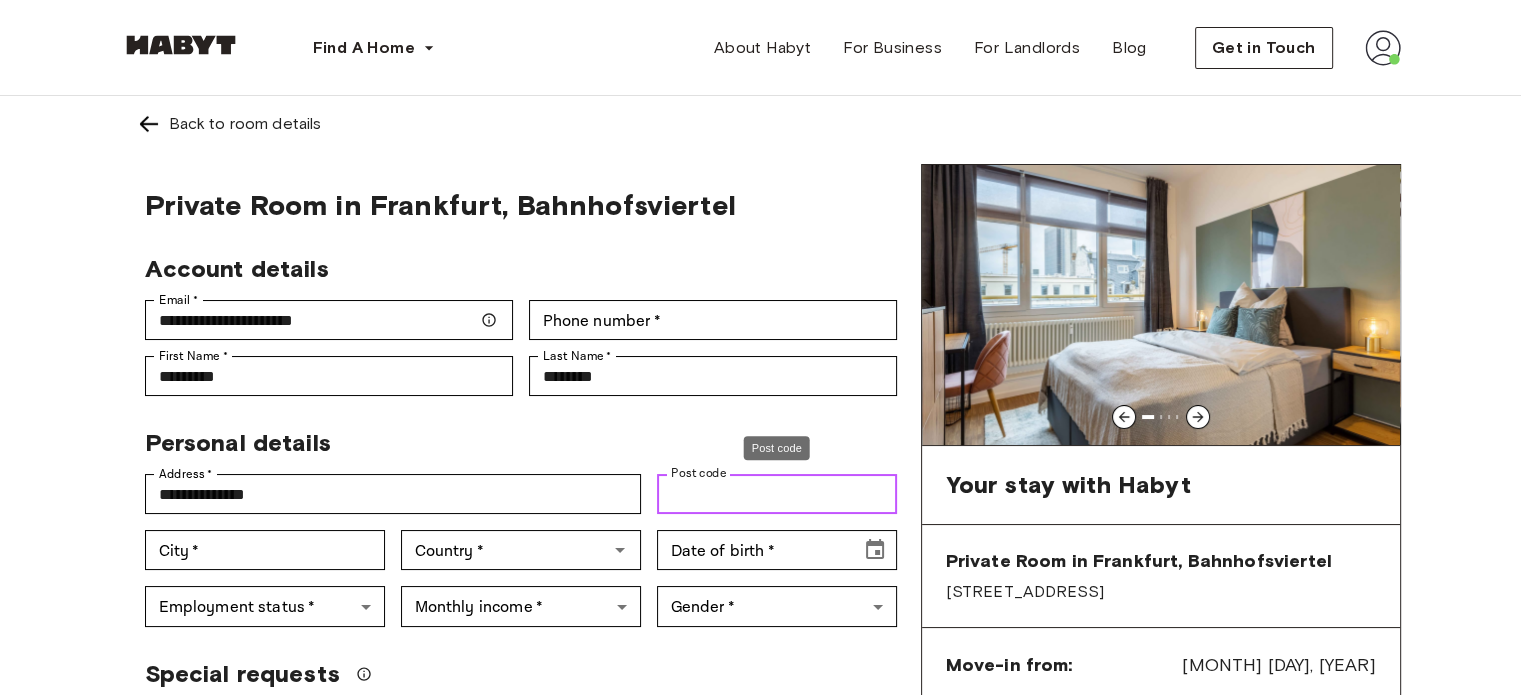 click on "Post code" at bounding box center [777, 494] 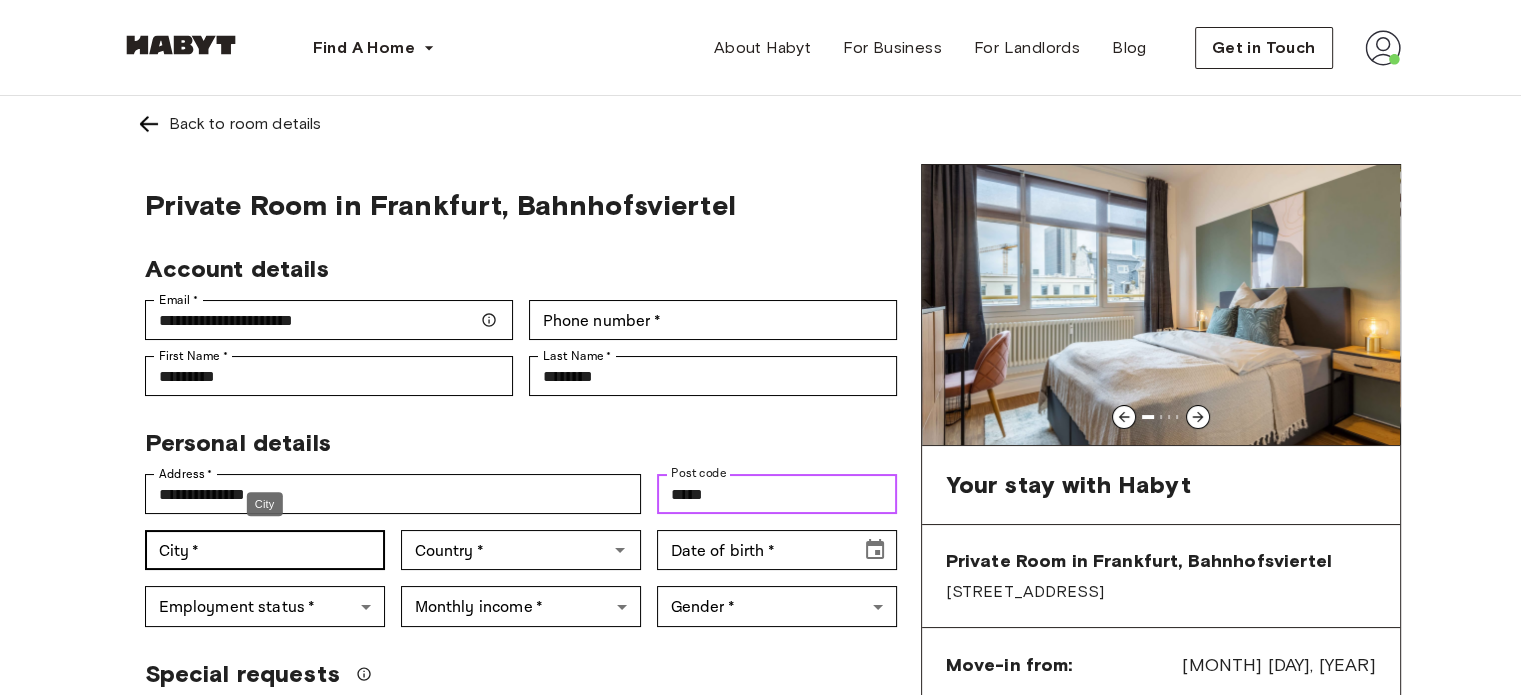type on "*****" 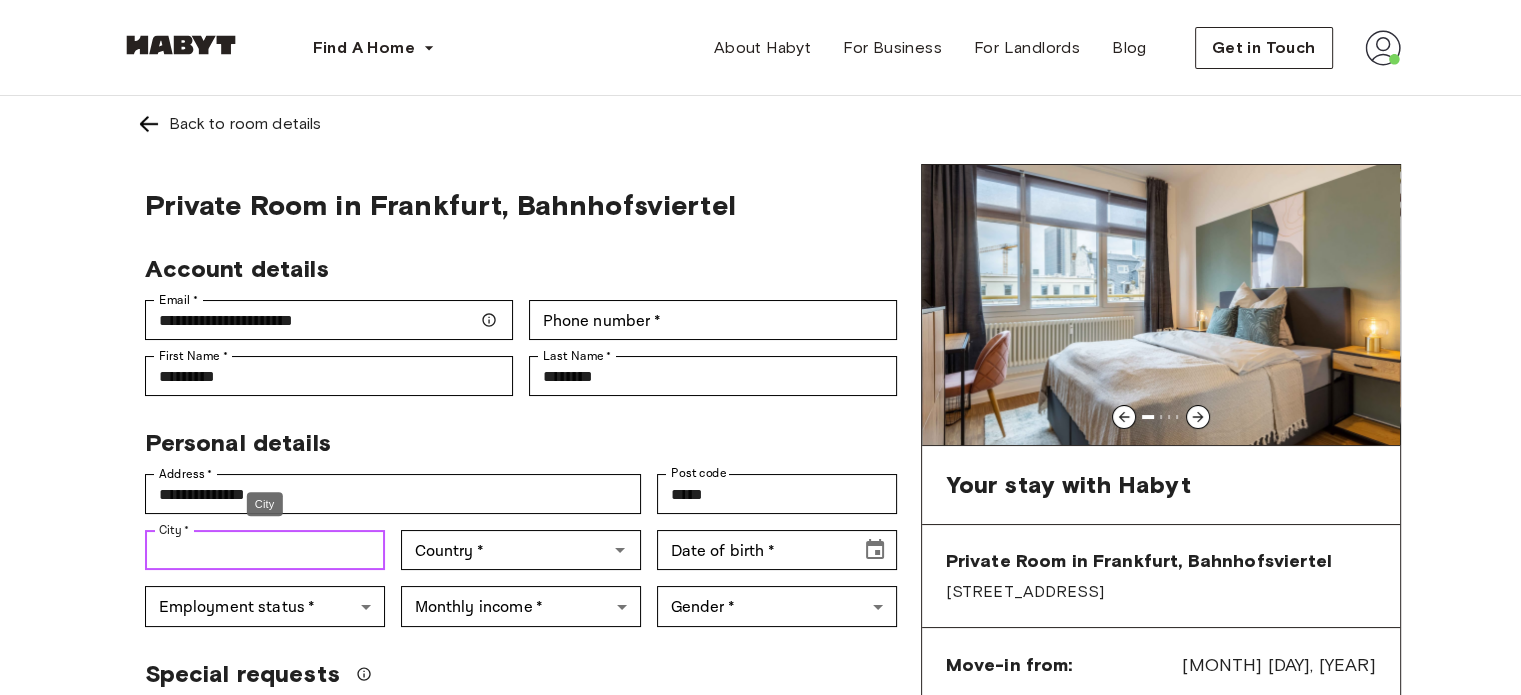 click on "City   *" at bounding box center (265, 550) 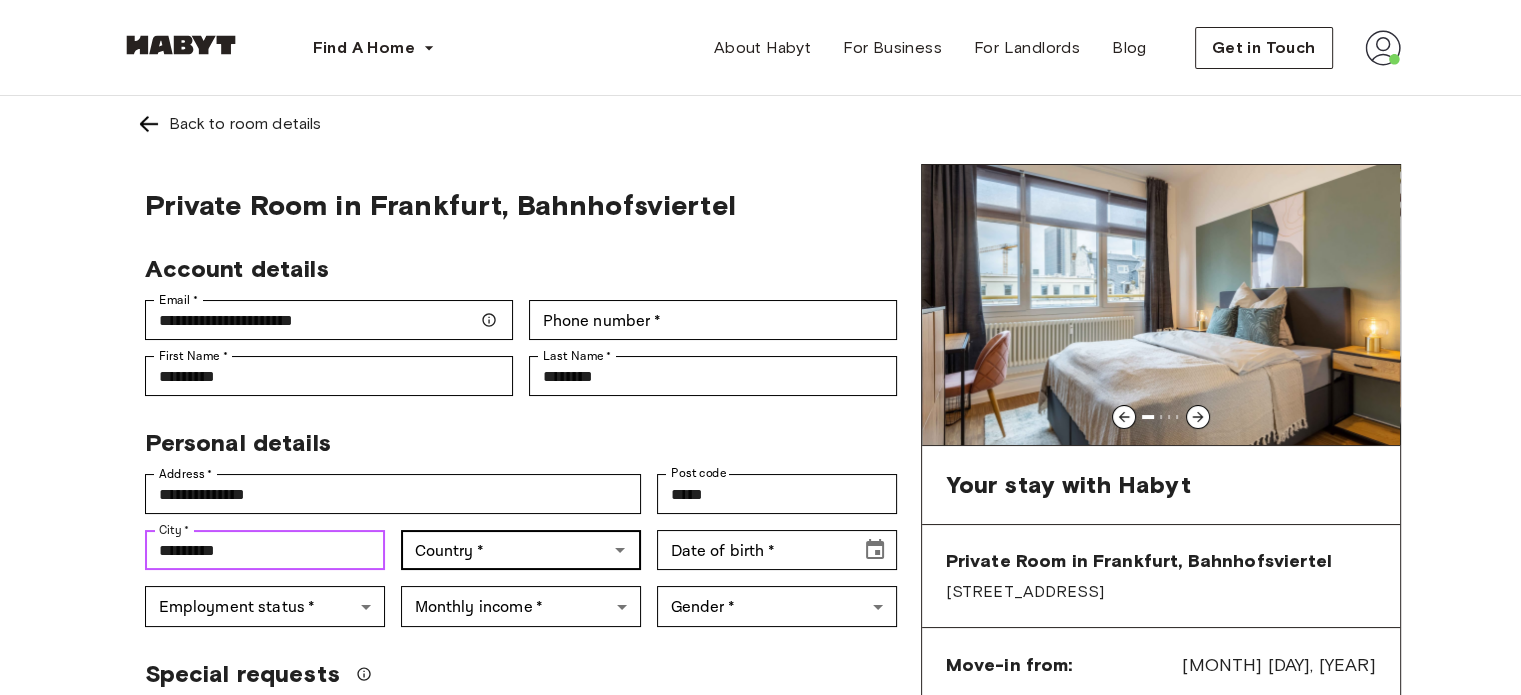 type on "*********" 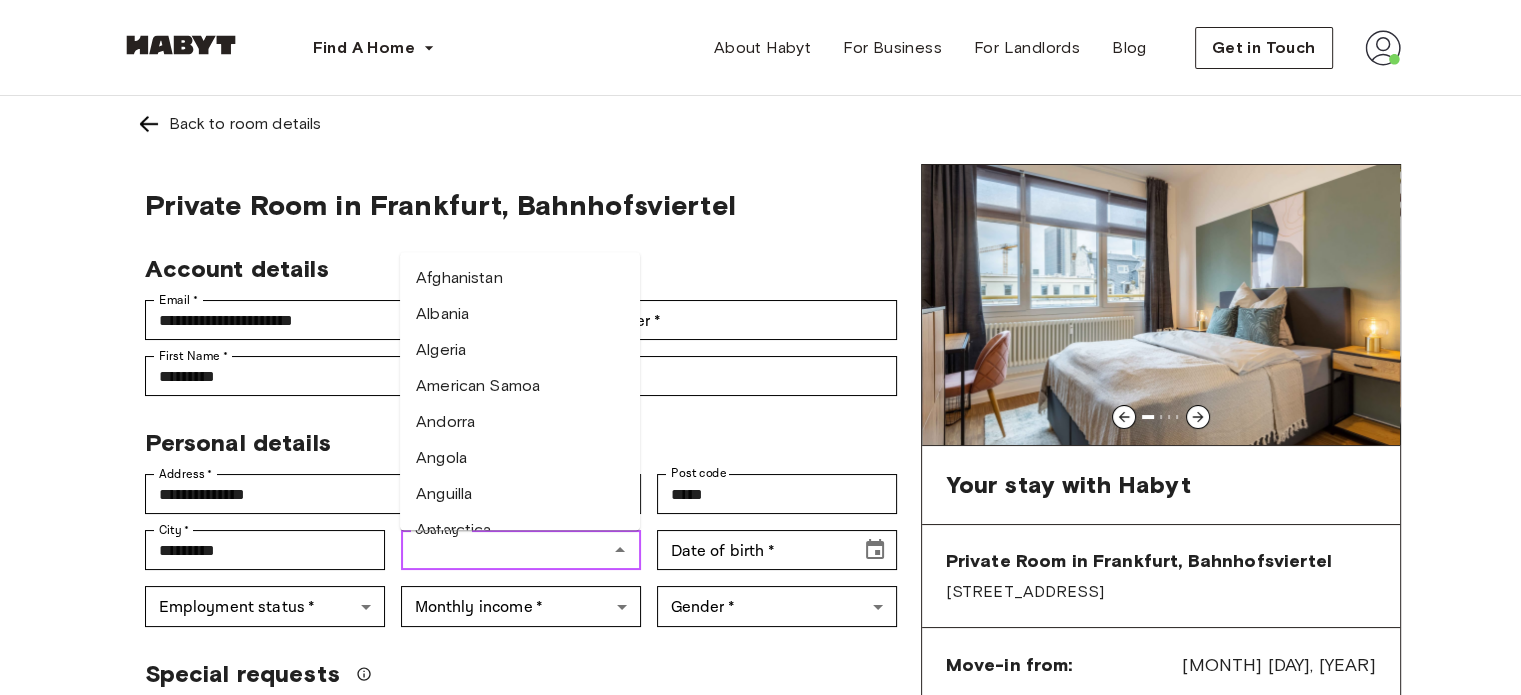click on "Country   *" at bounding box center (504, 550) 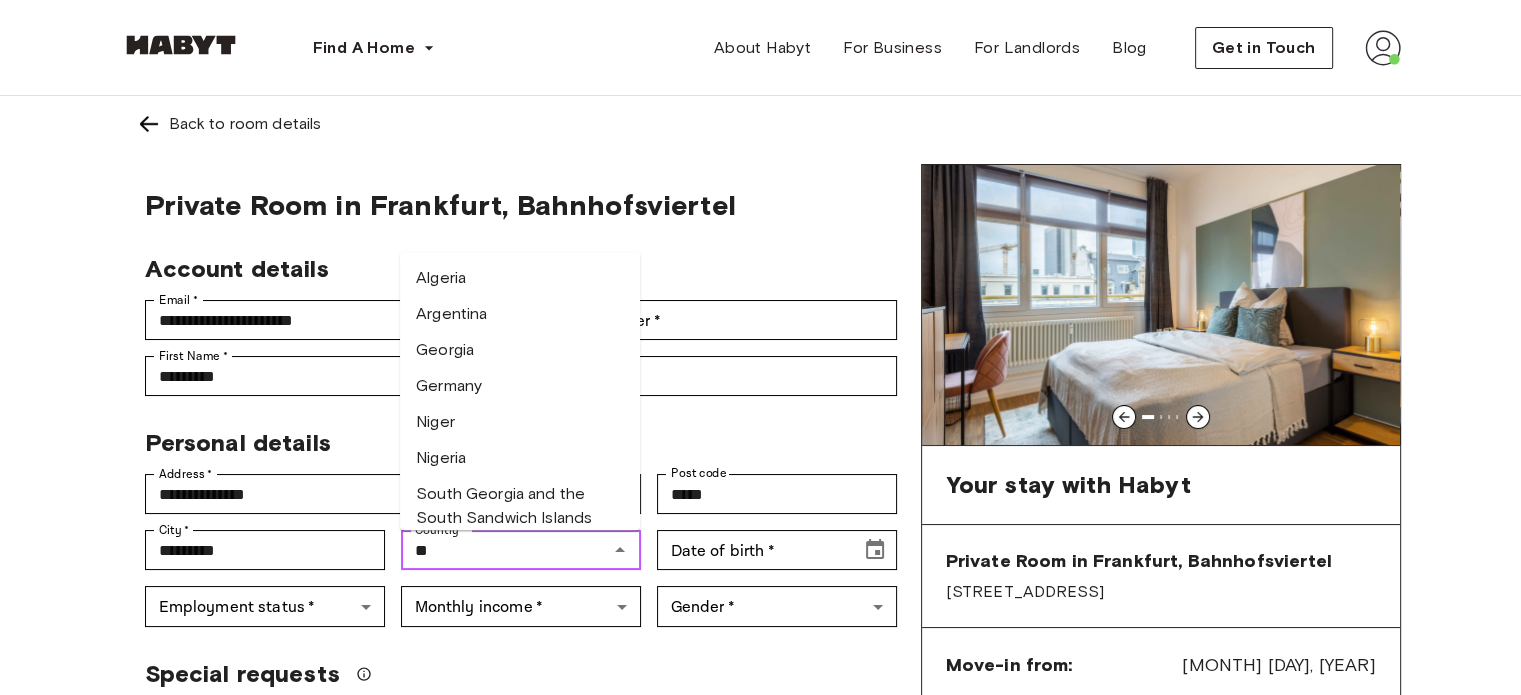 click on "Germany" at bounding box center (520, 386) 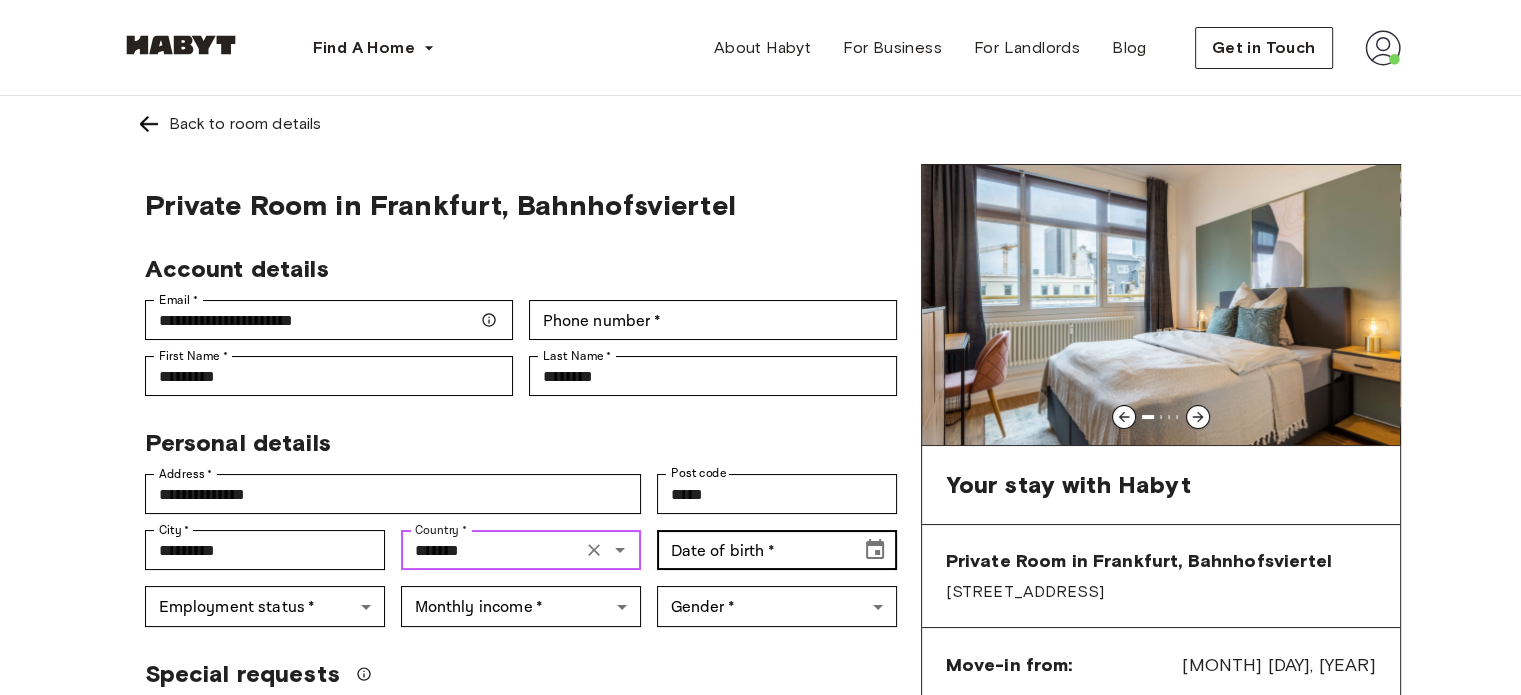 type on "*******" 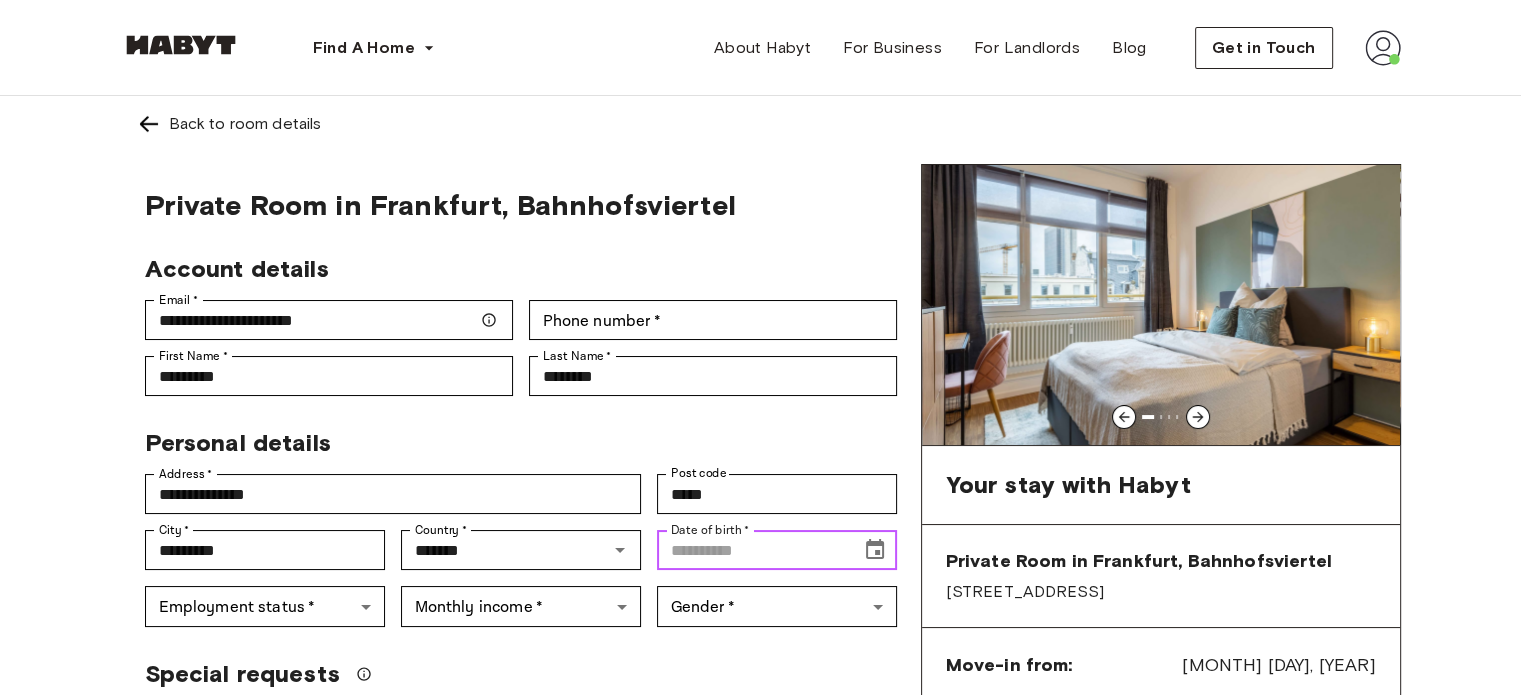 click on "Date of birth   *" at bounding box center [752, 550] 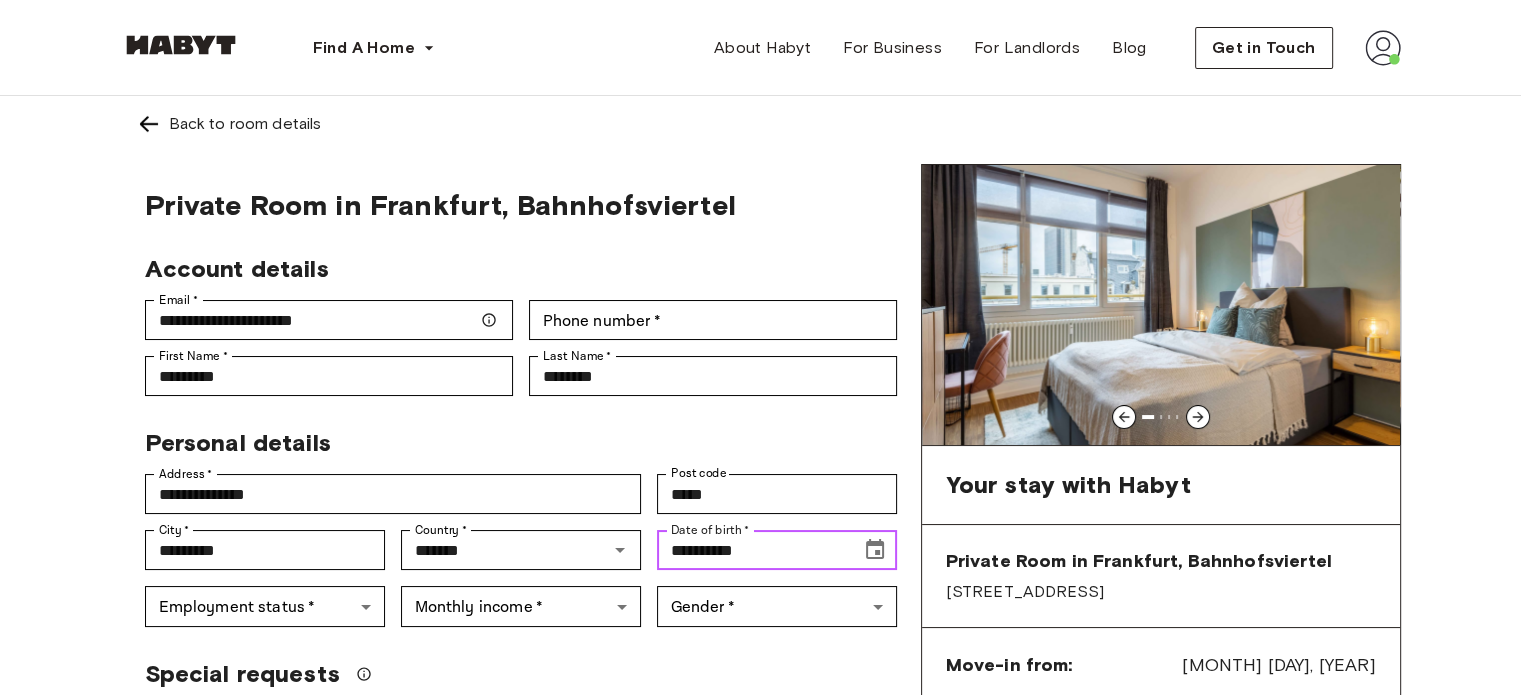 click on "**********" at bounding box center (752, 550) 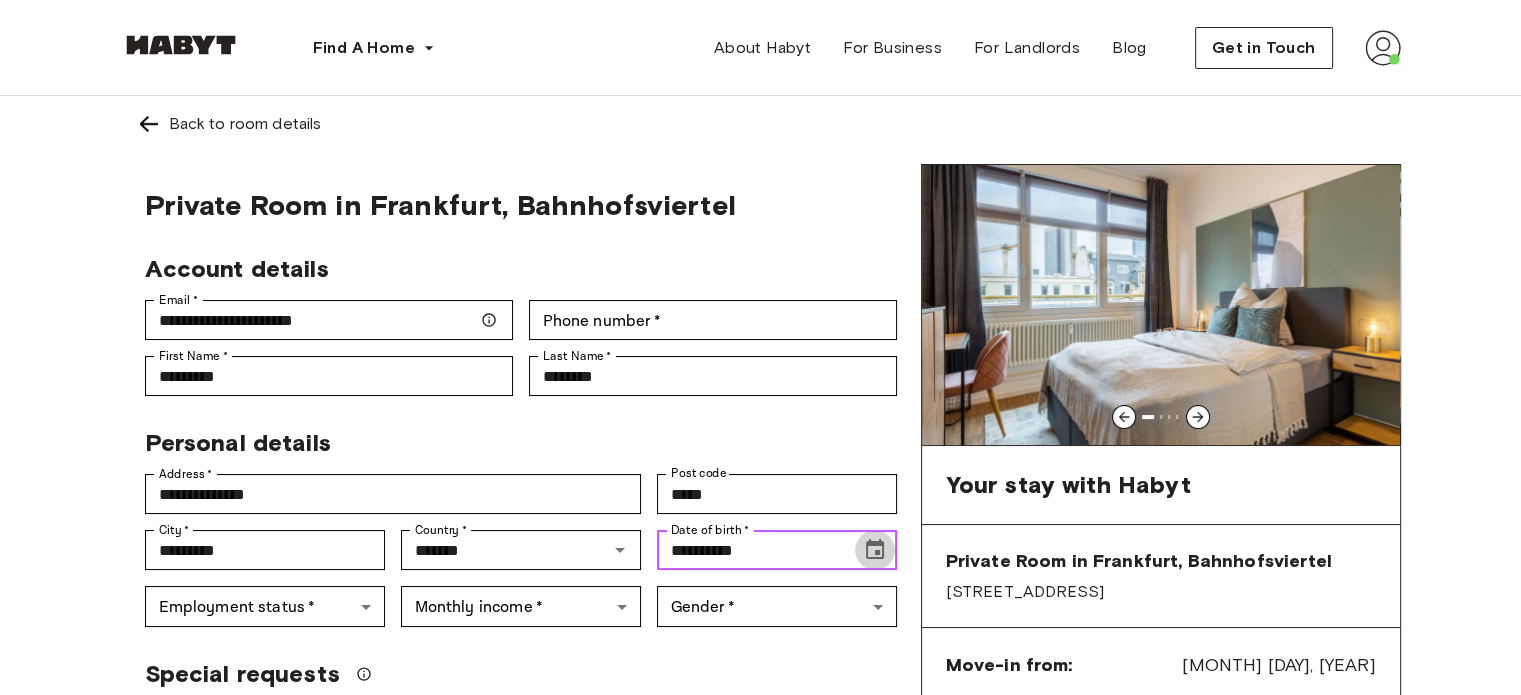 click 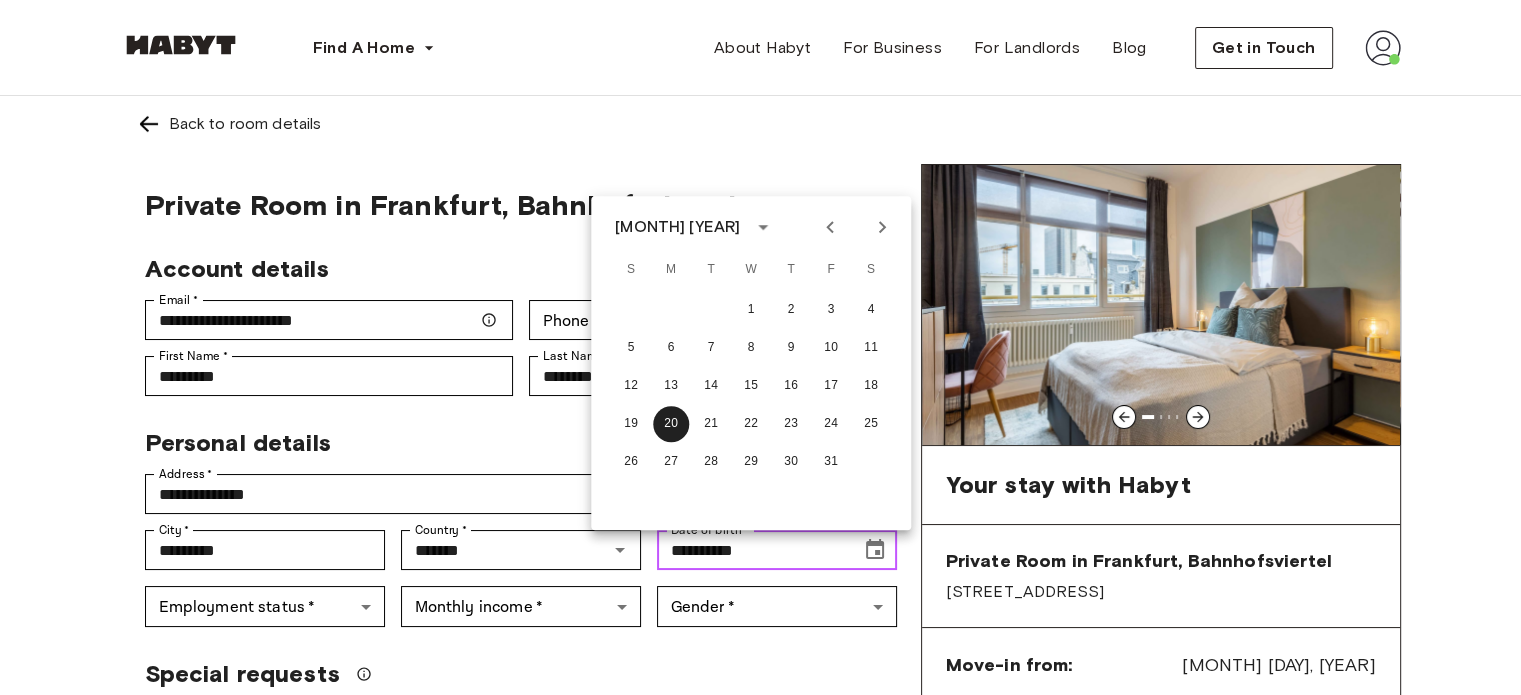 click on "**********" at bounding box center [752, 550] 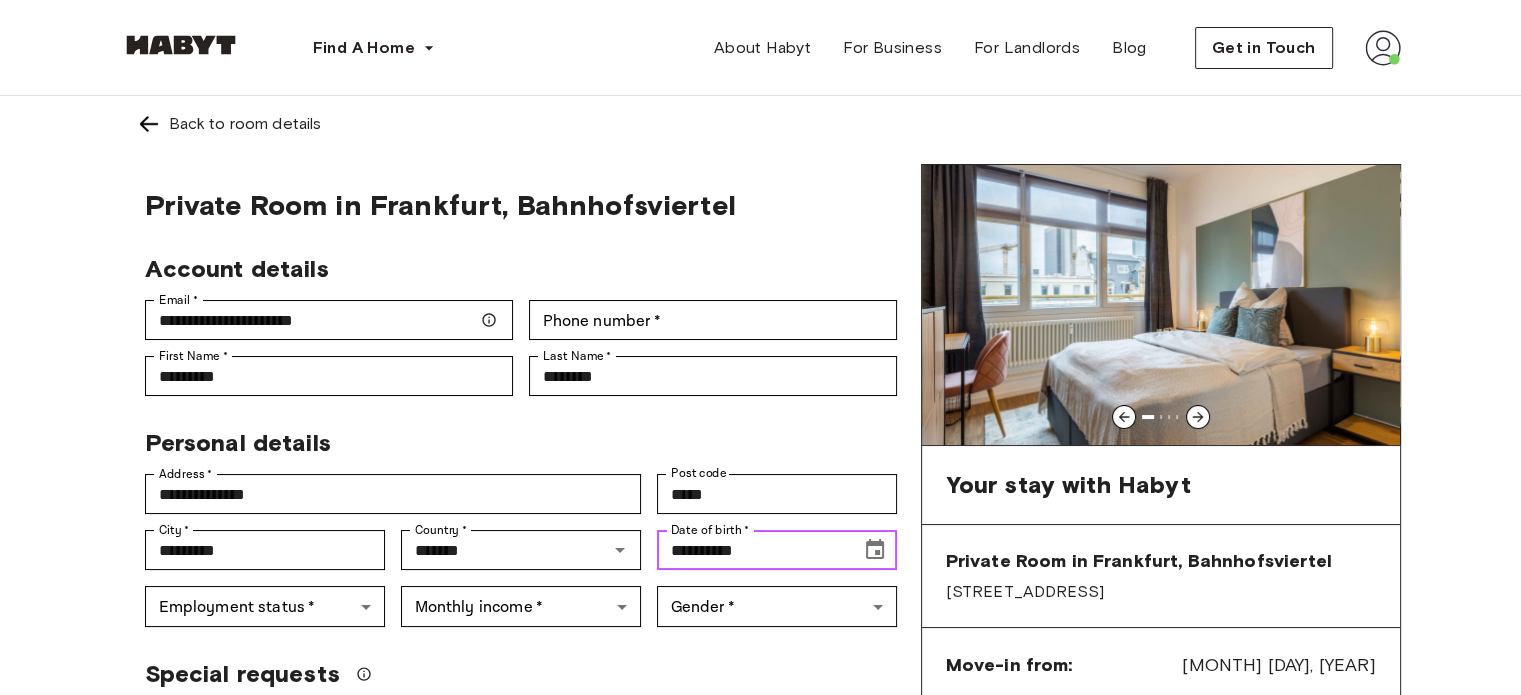 click on "**********" at bounding box center [752, 550] 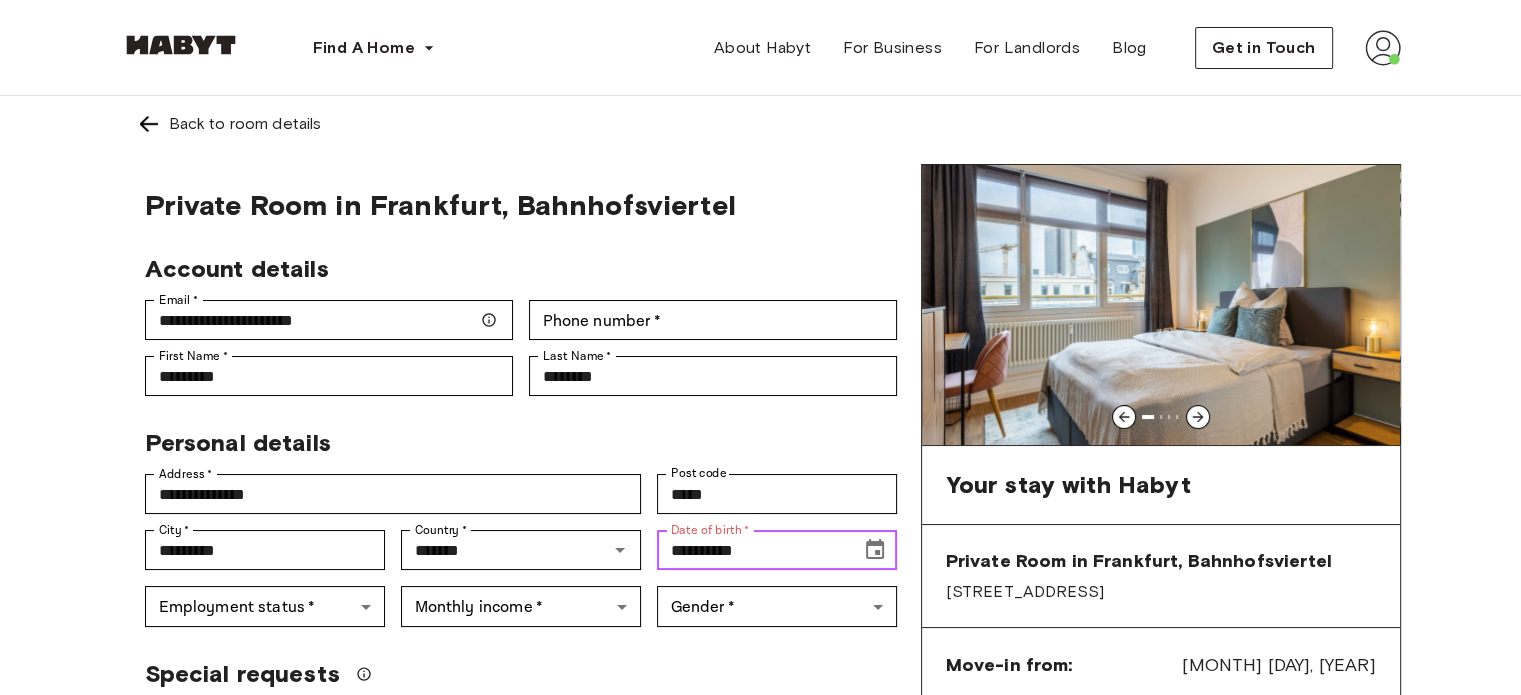 drag, startPoint x: 724, startPoint y: 551, endPoint x: 754, endPoint y: 554, distance: 30.149628 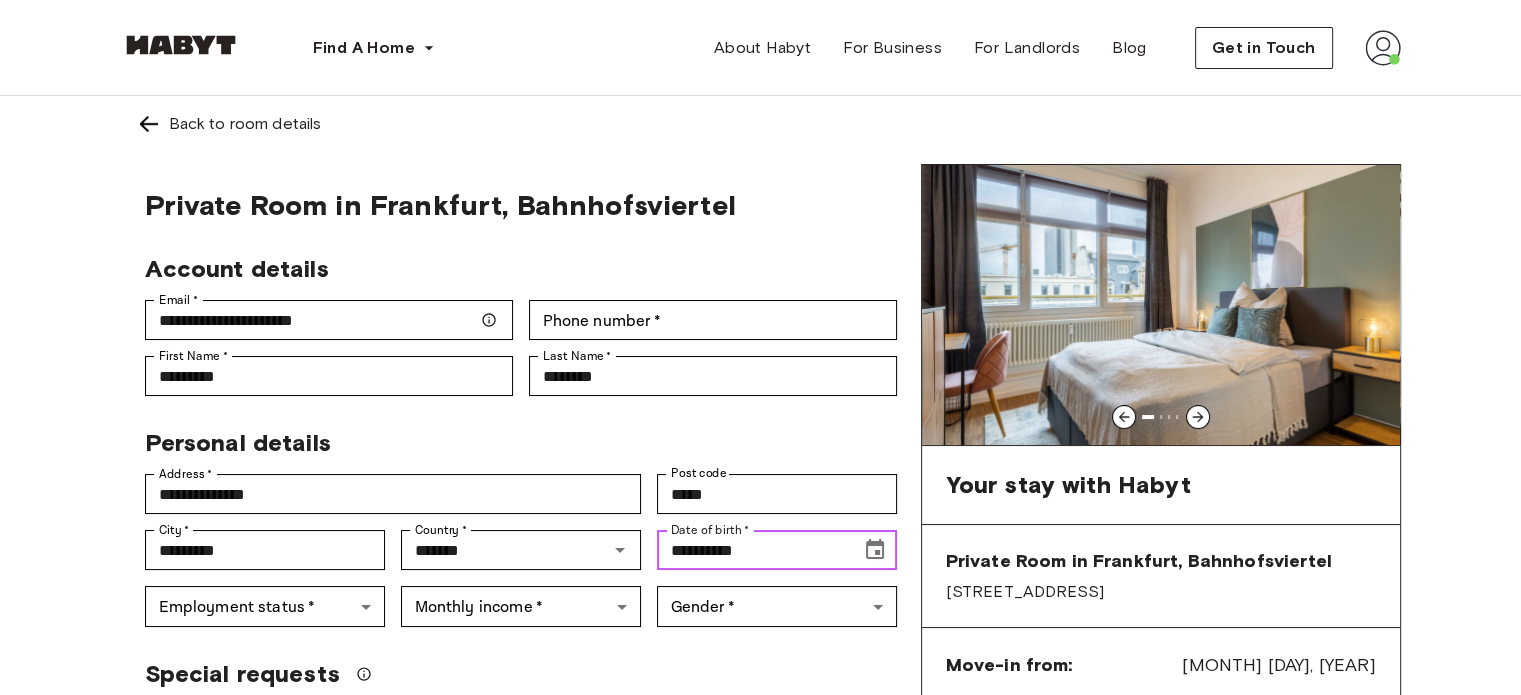 click on "**********" at bounding box center (752, 550) 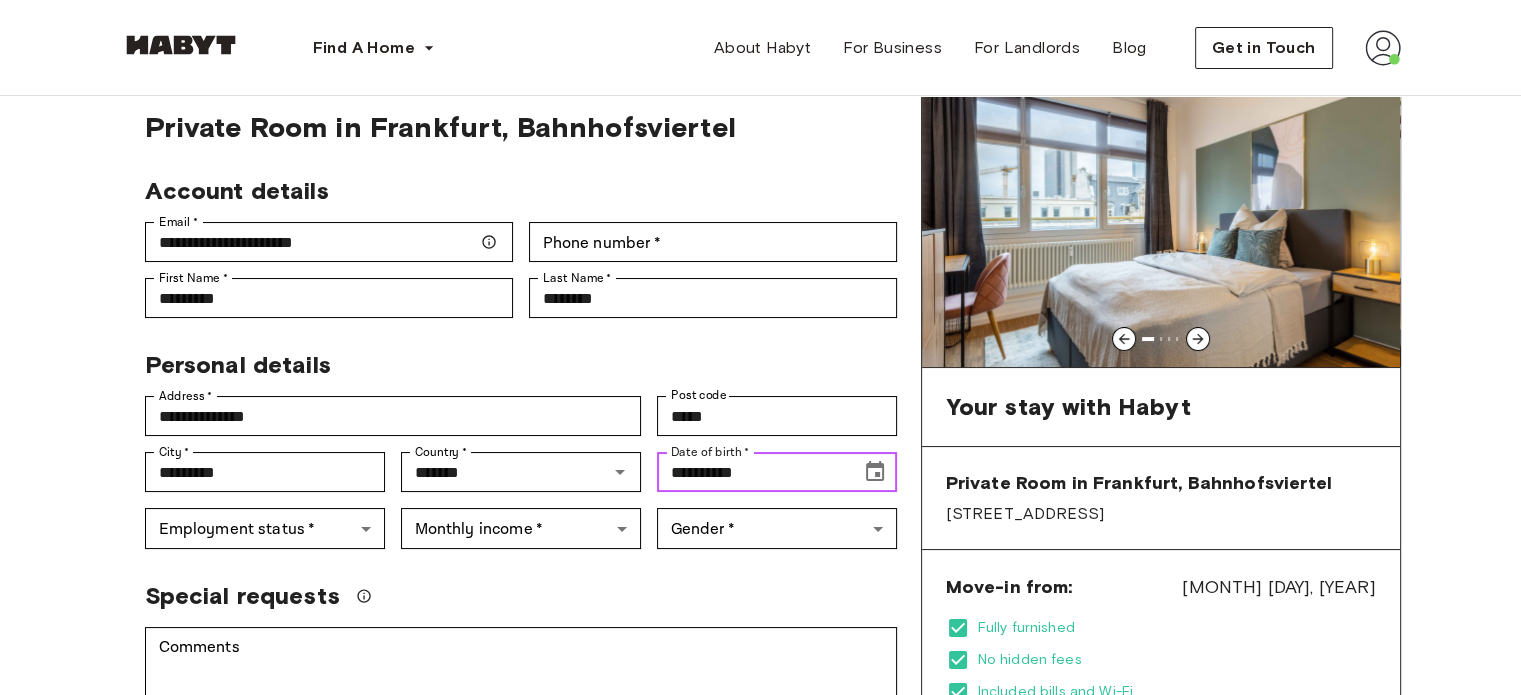 scroll, scrollTop: 84, scrollLeft: 0, axis: vertical 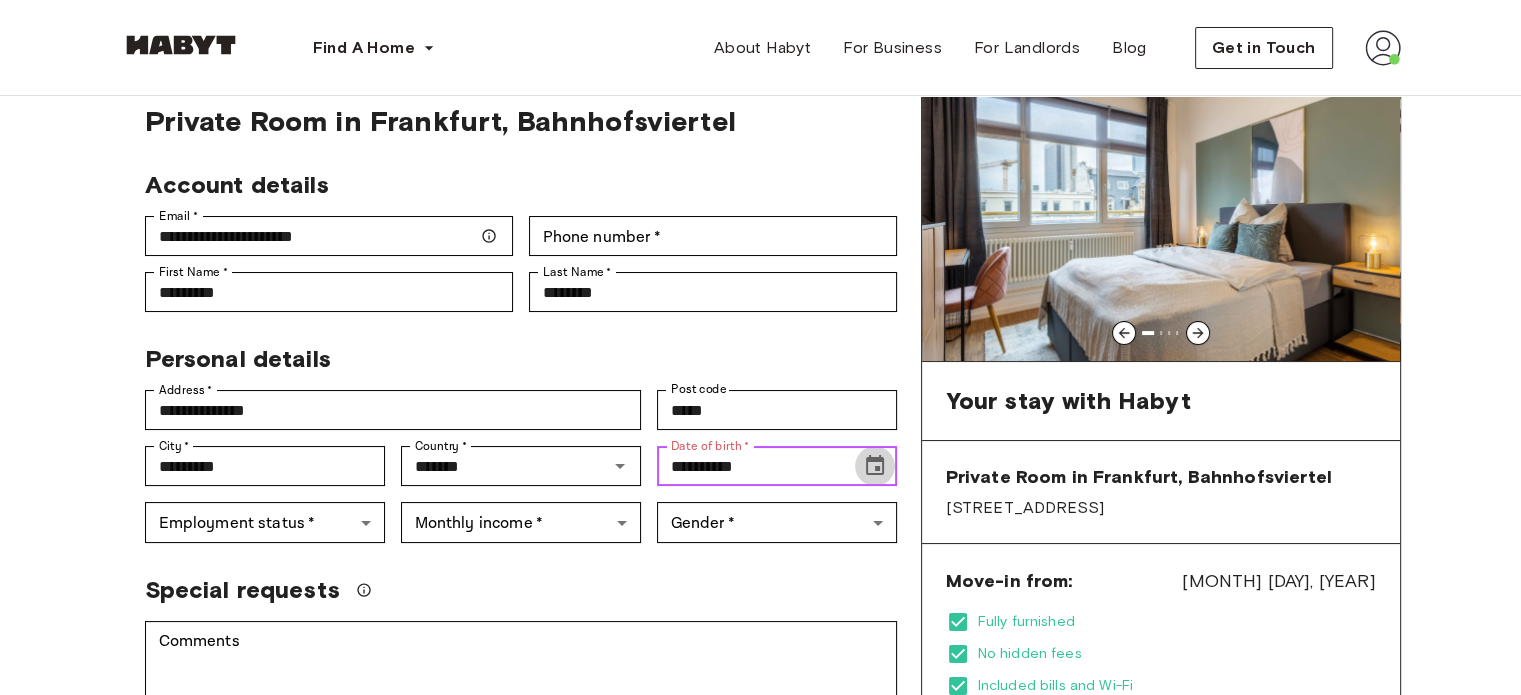 click 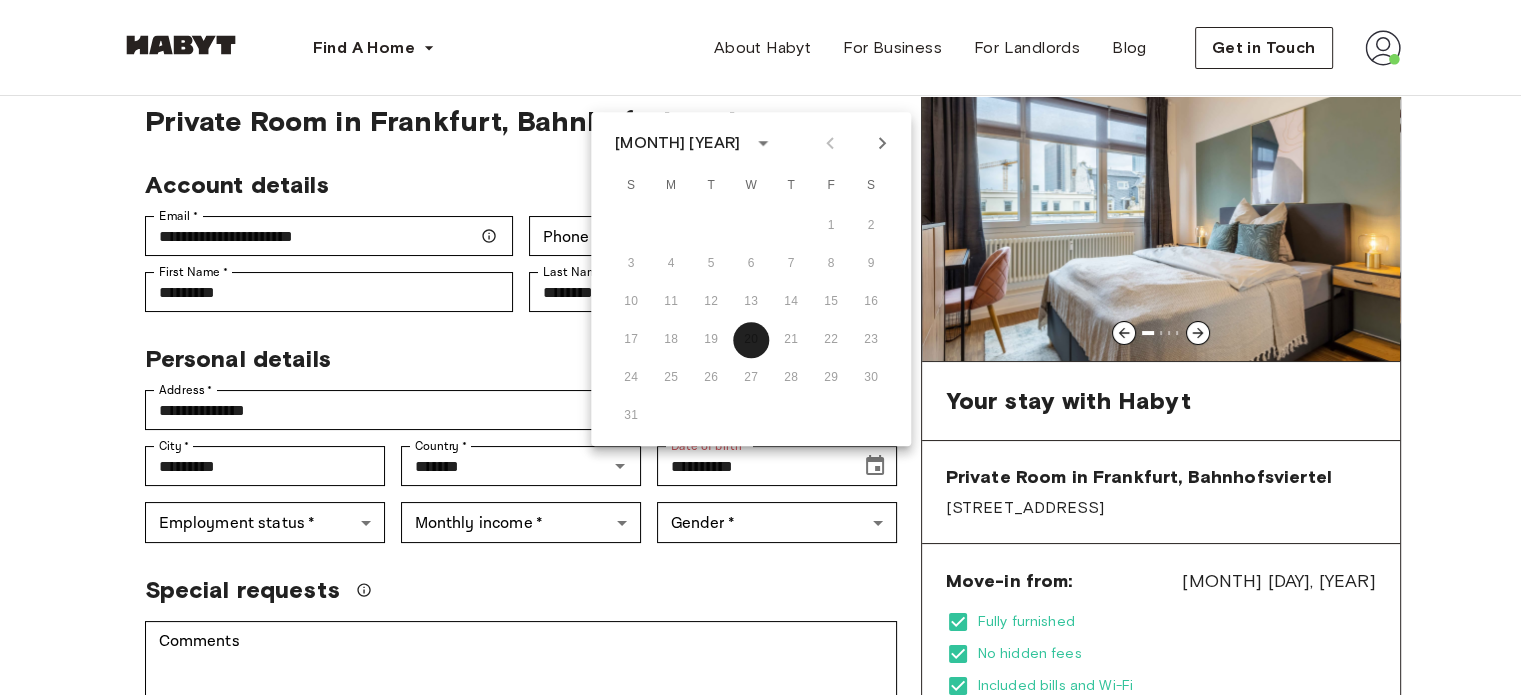 click 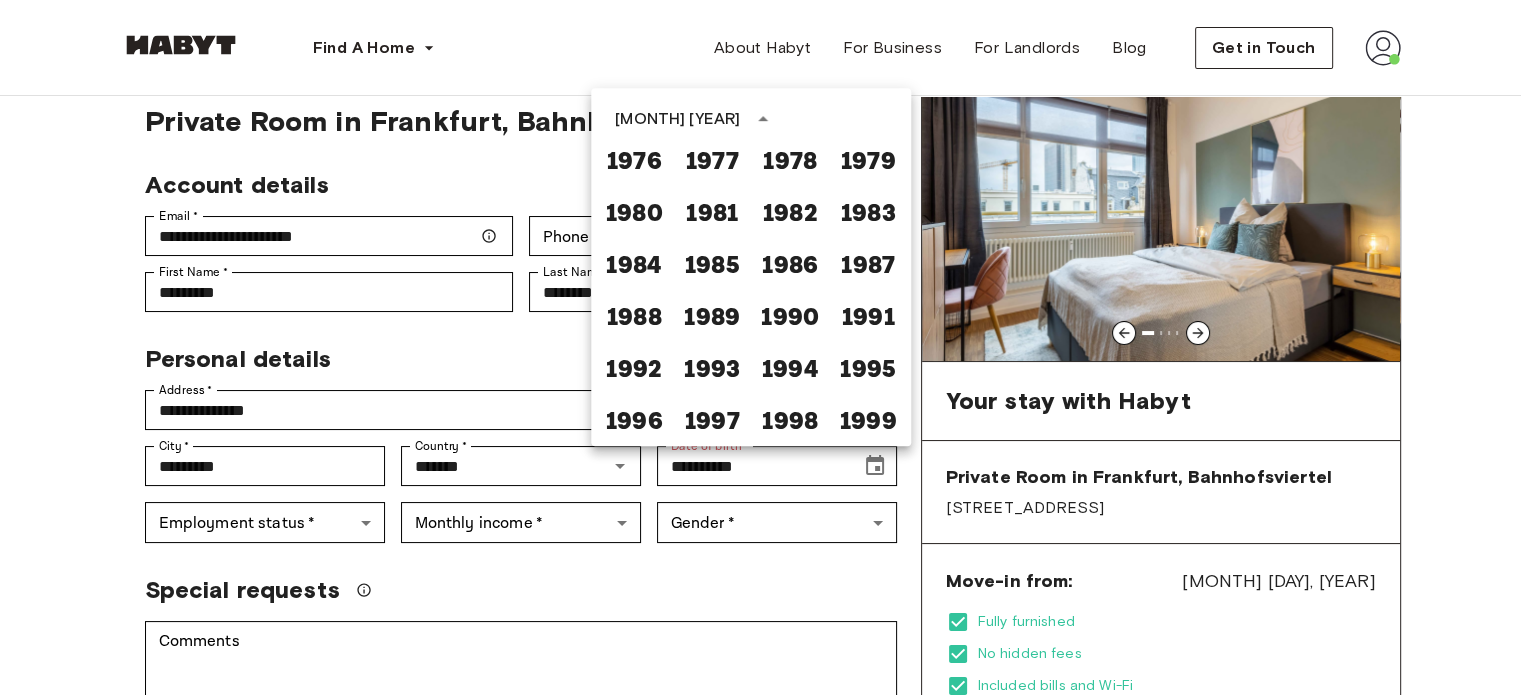 scroll, scrollTop: 1021, scrollLeft: 0, axis: vertical 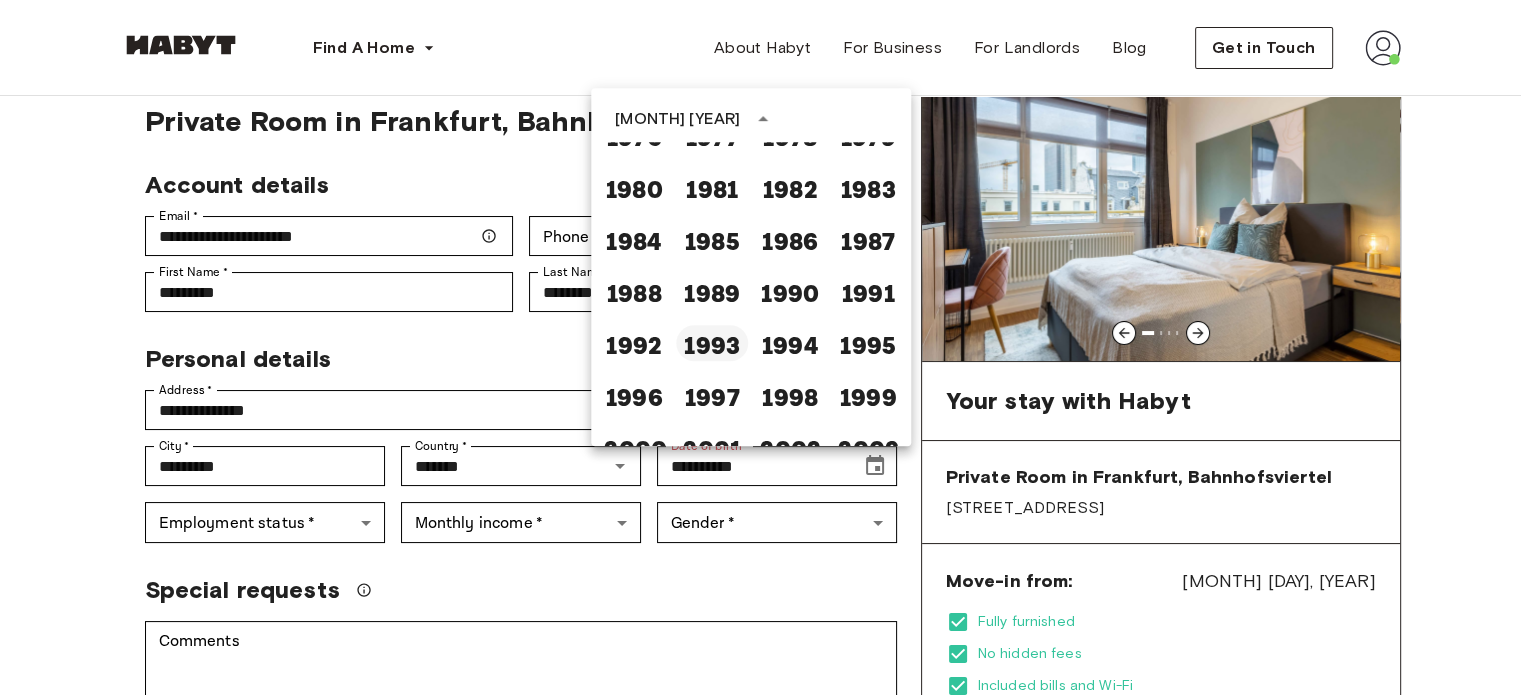 click on "1993" at bounding box center [712, 343] 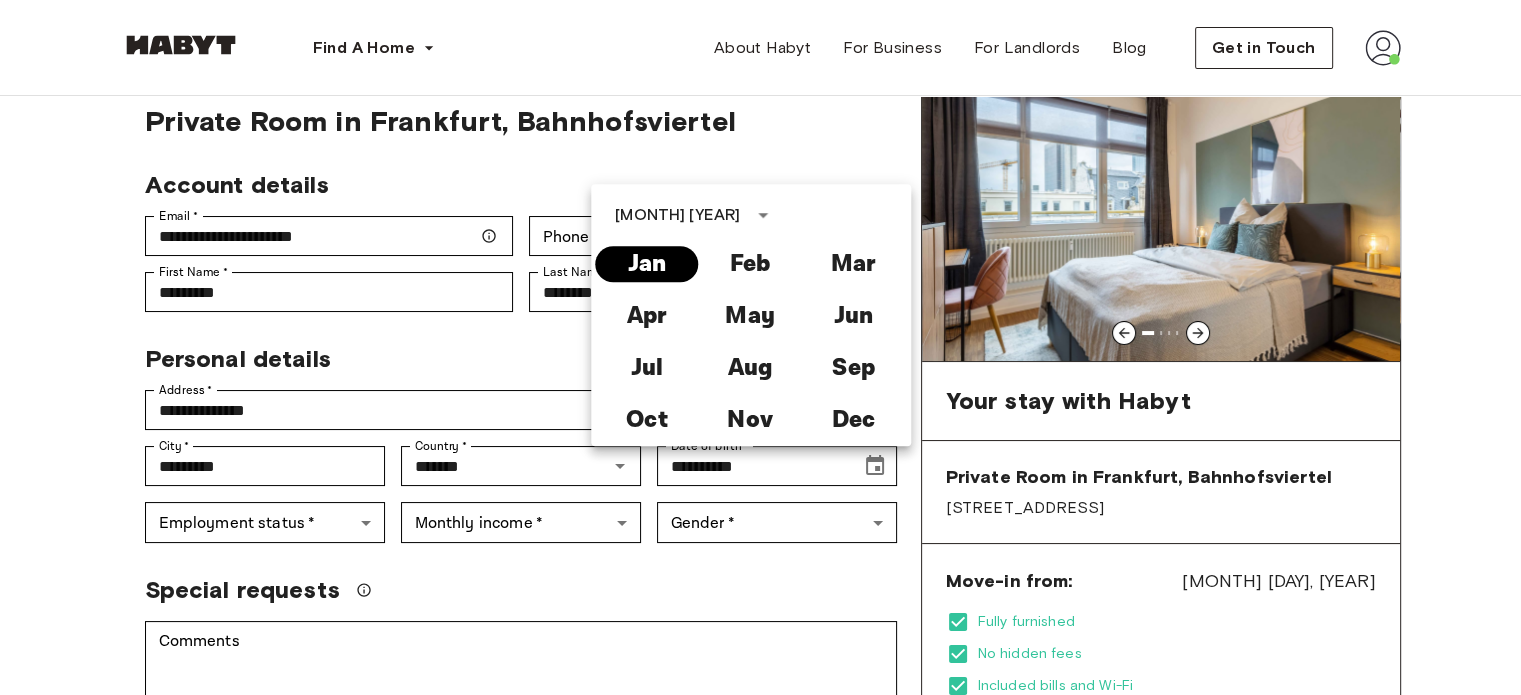 click on "Jan" at bounding box center (646, 264) 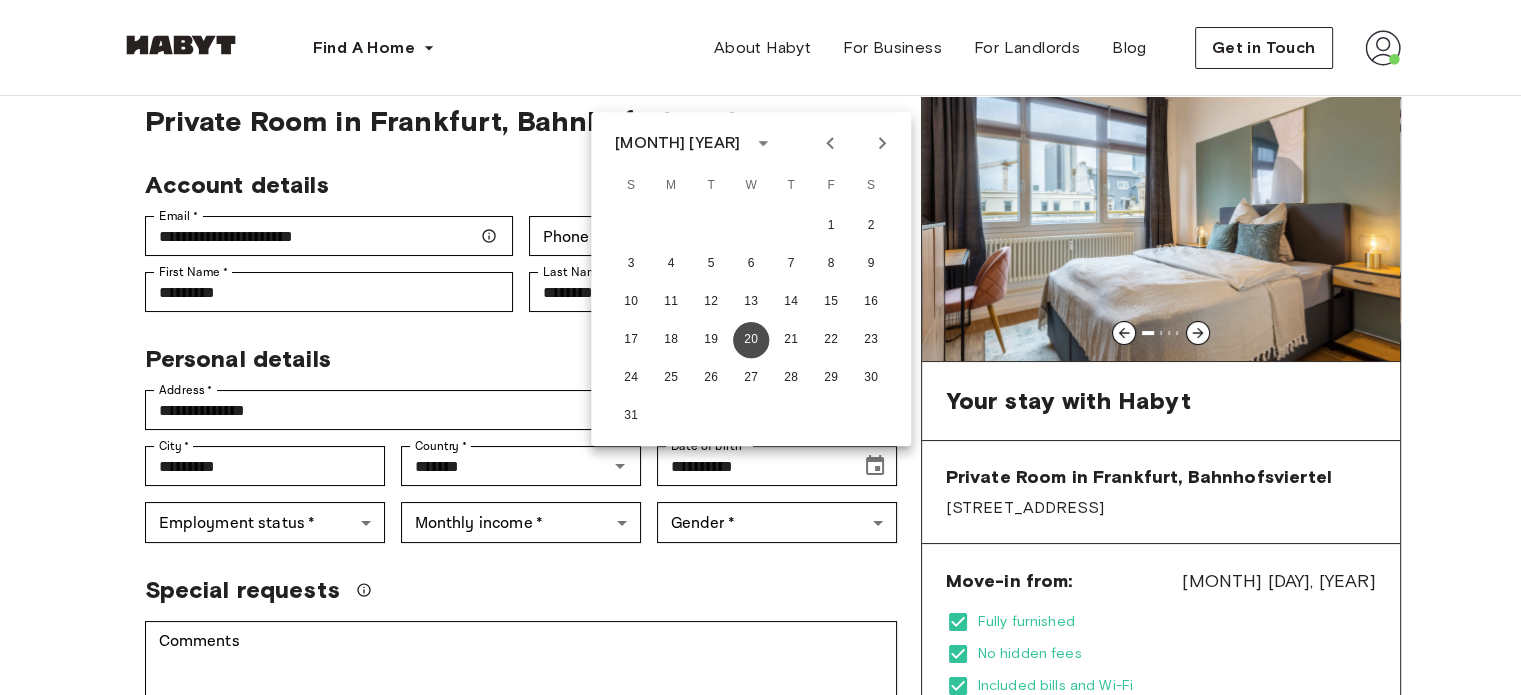 click on "20" at bounding box center [751, 340] 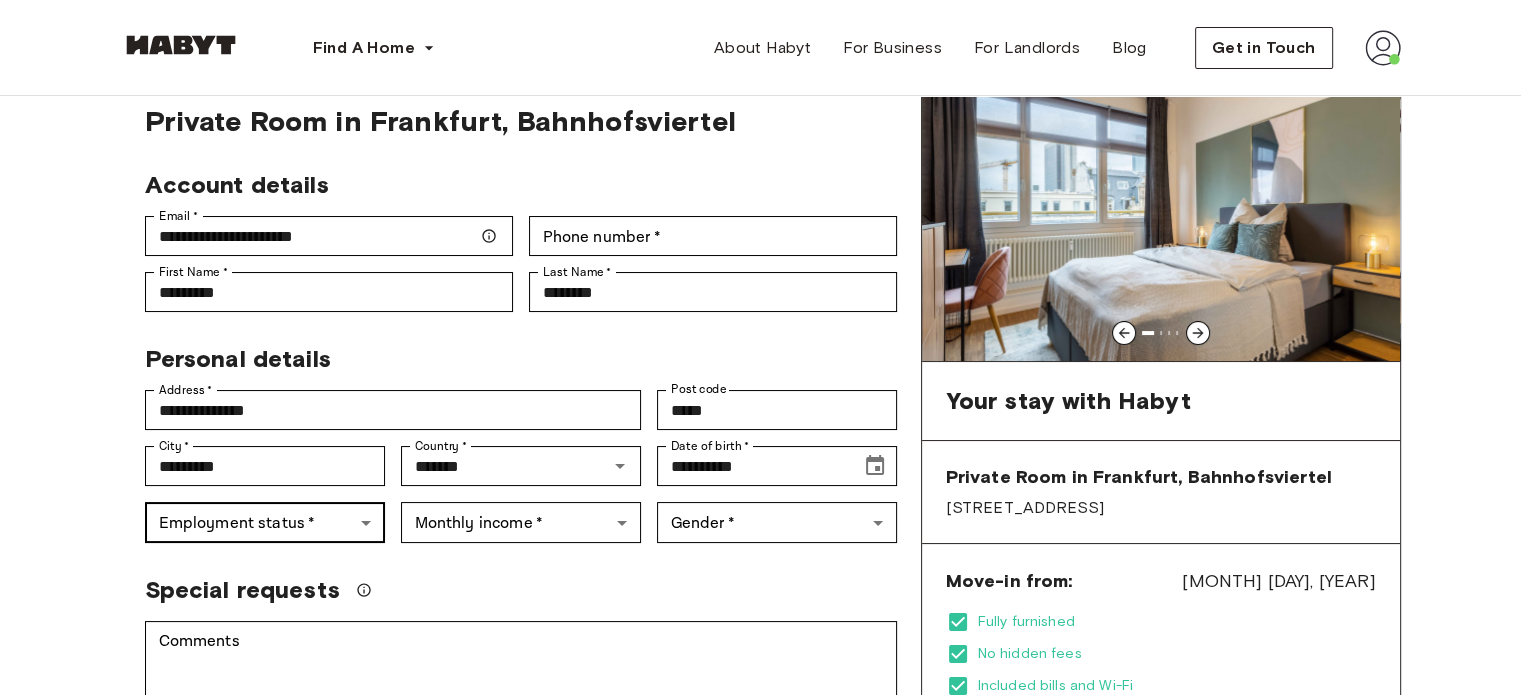 click on "**********" at bounding box center (760, 1107) 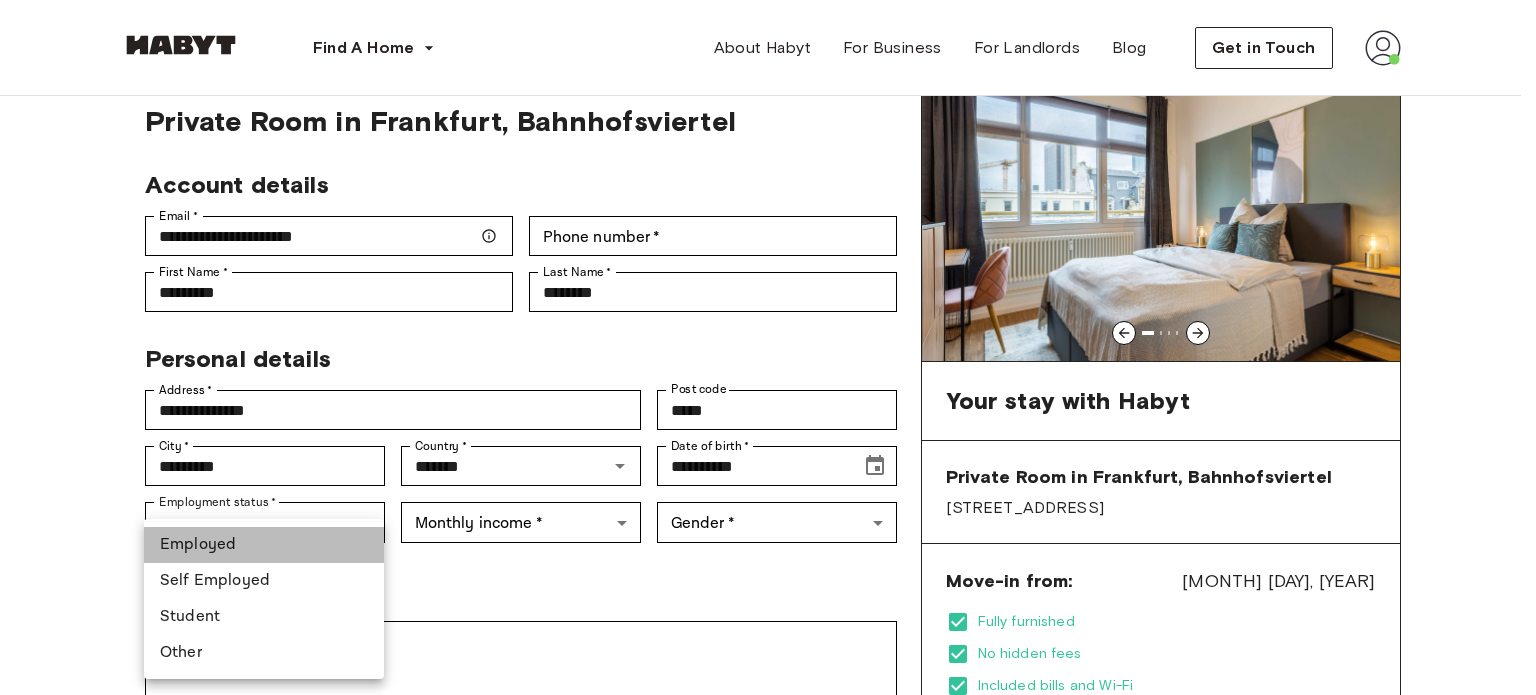 click on "Employed" at bounding box center [264, 545] 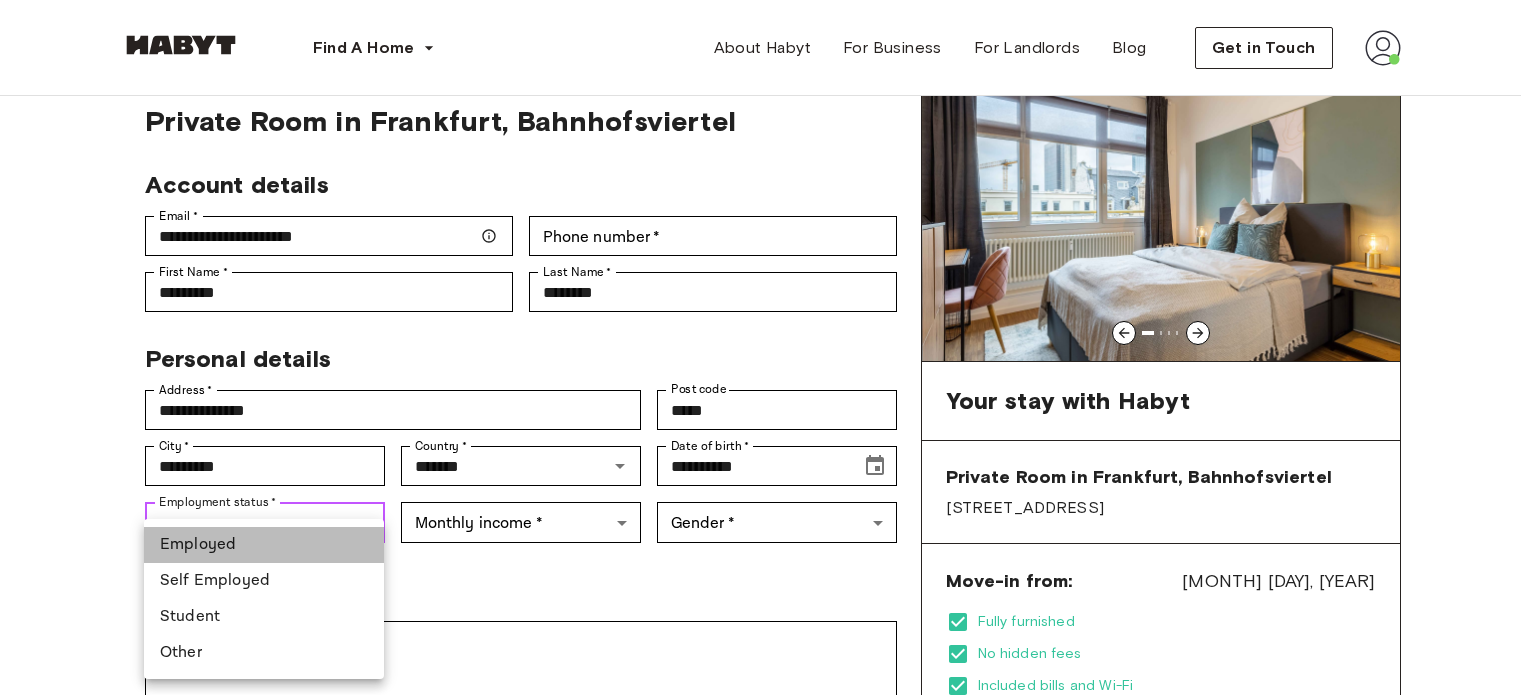 type on "********" 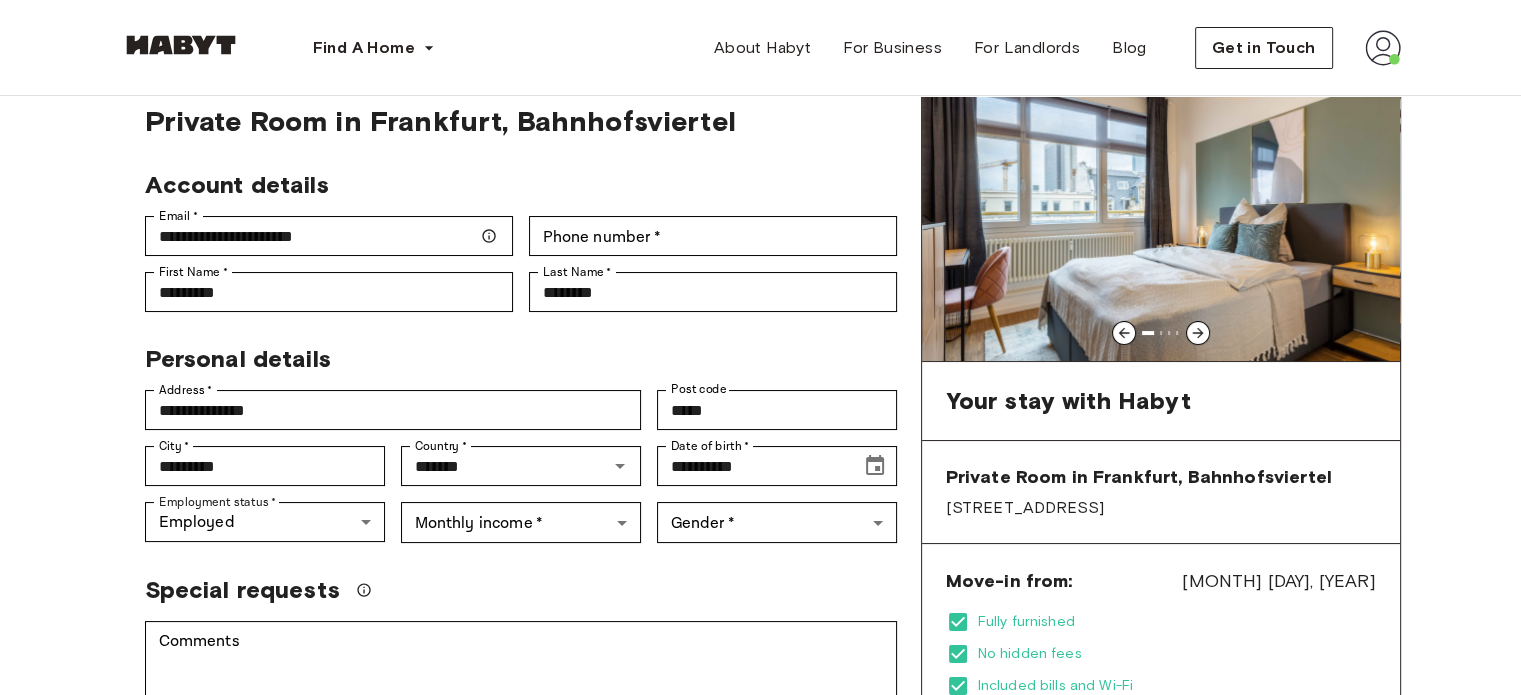 click on "**********" at bounding box center (521, 716) 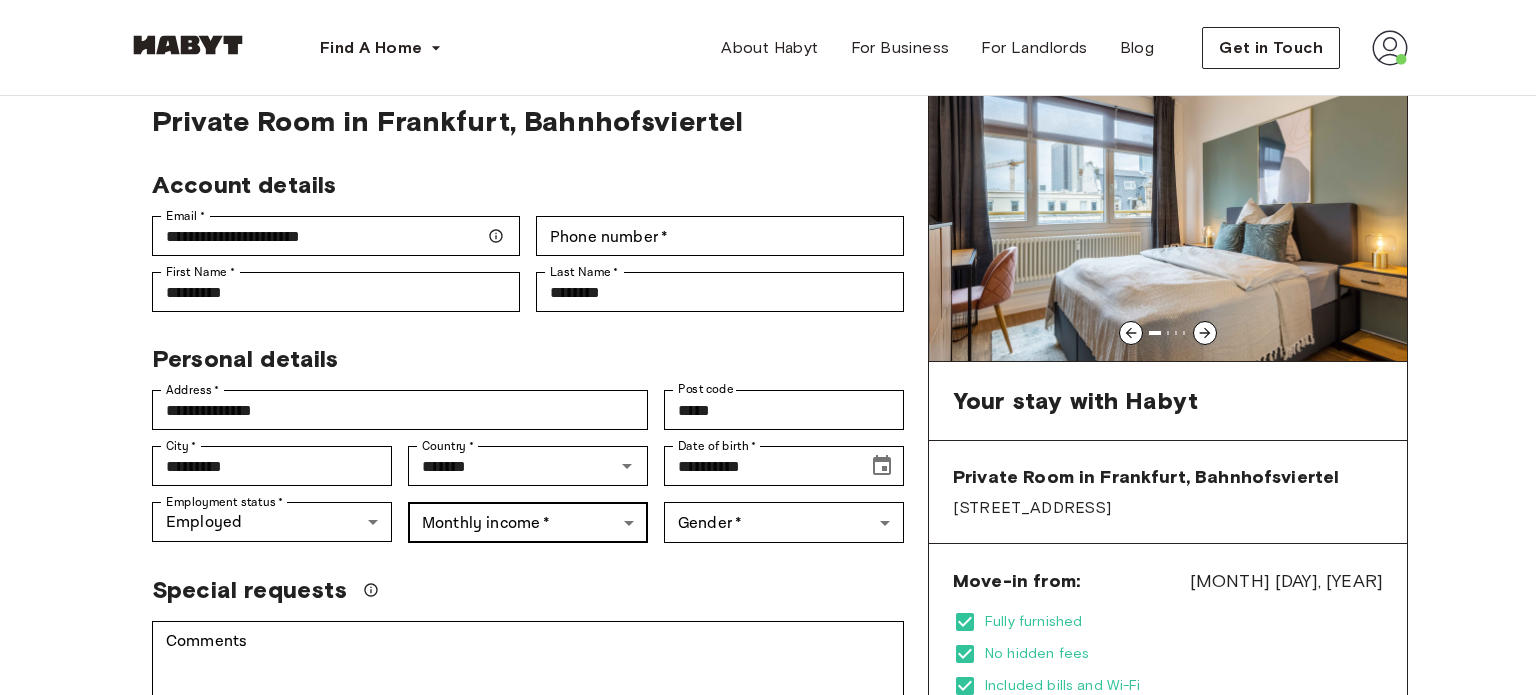 click on "**********" at bounding box center (768, 1107) 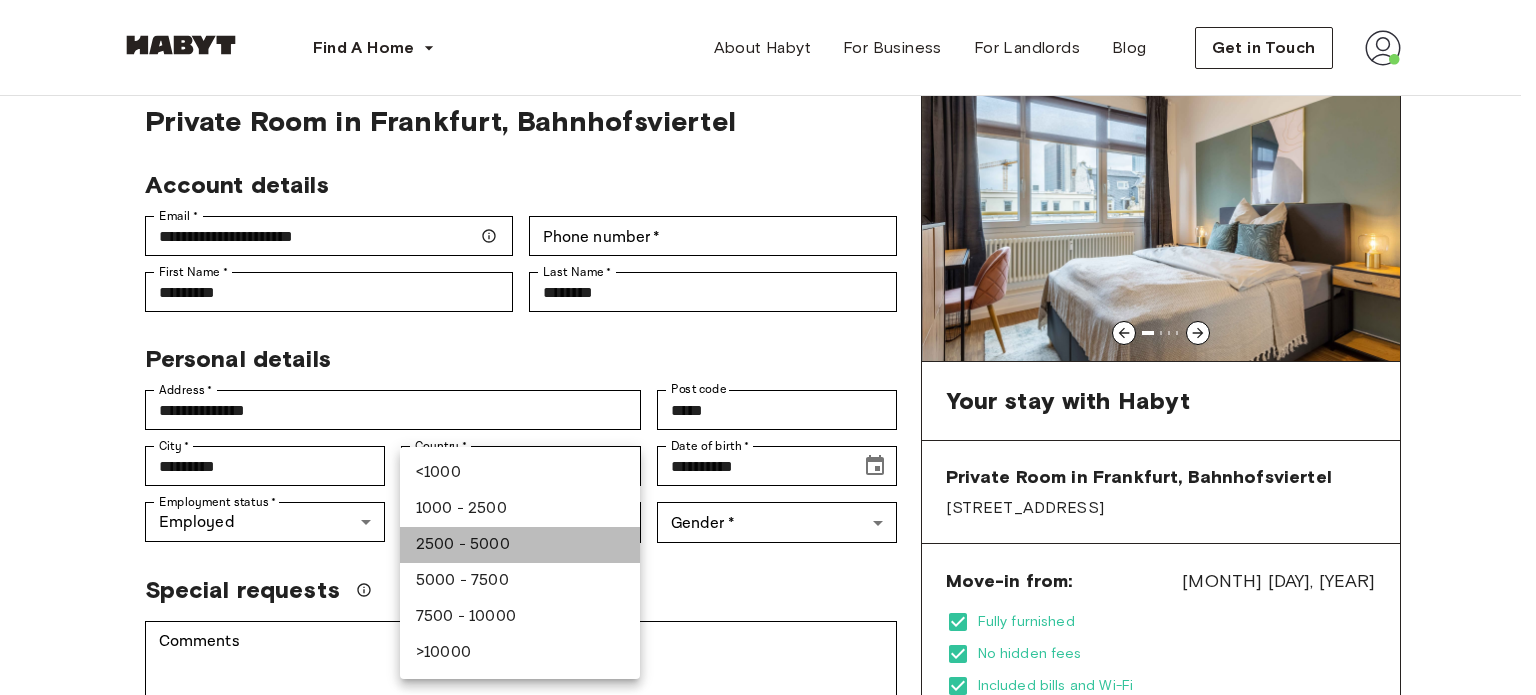 click on "2500 - 5000" at bounding box center [520, 545] 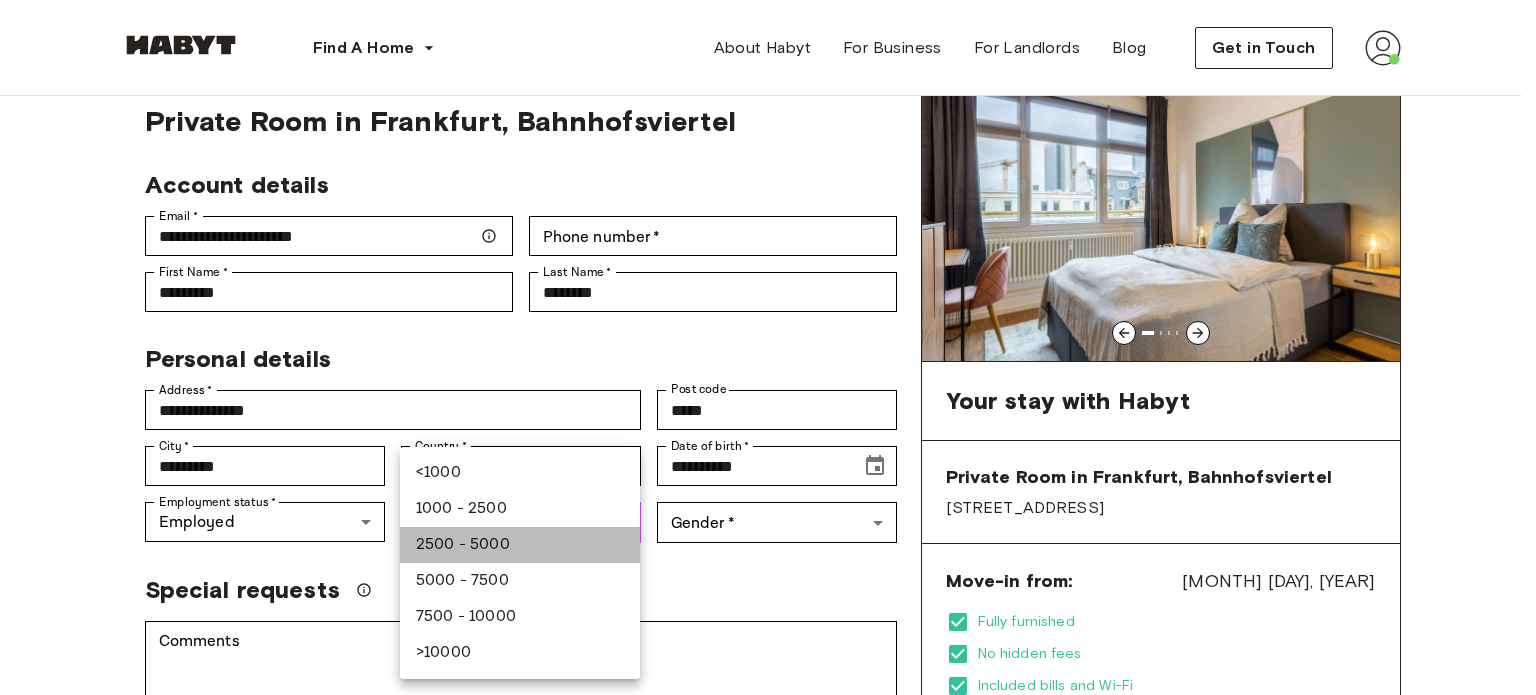 type on "******" 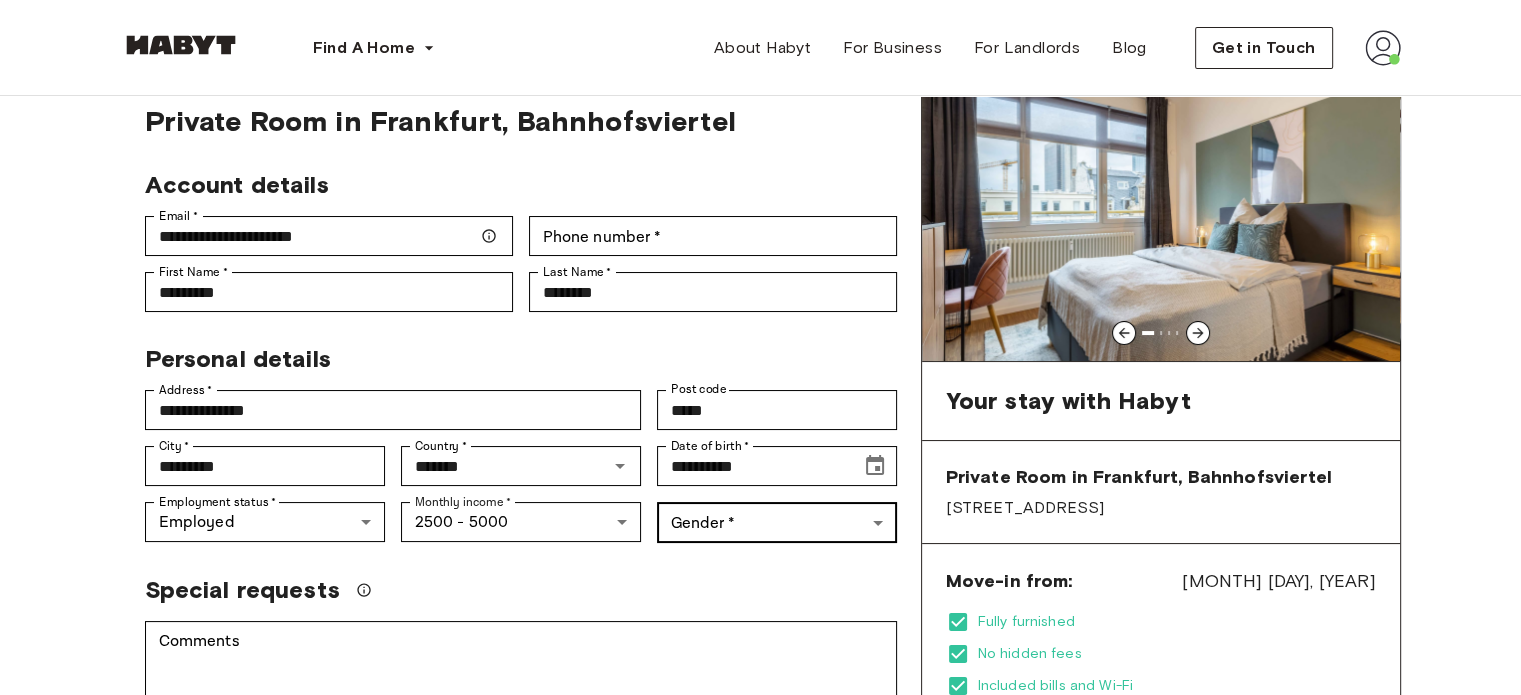 click on "**********" at bounding box center (760, 1107) 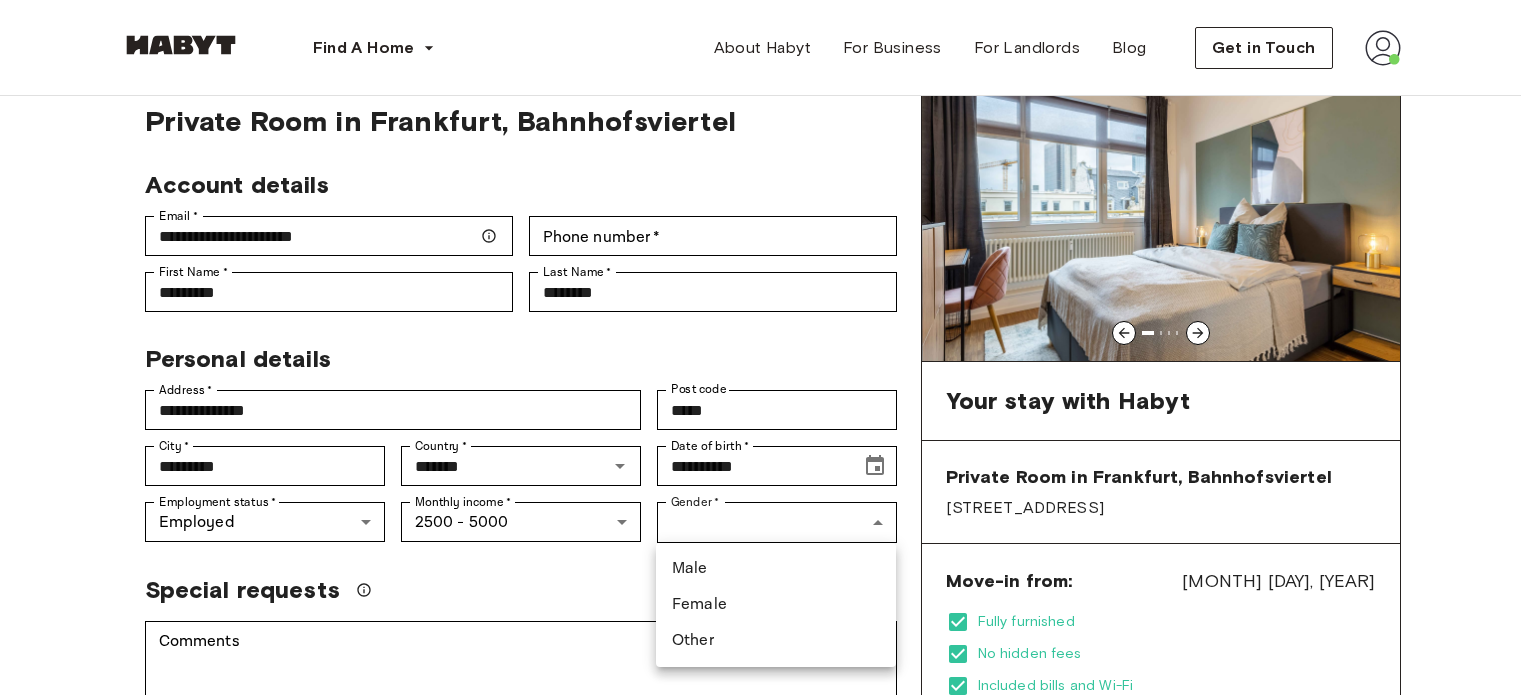 click on "Male" at bounding box center (776, 569) 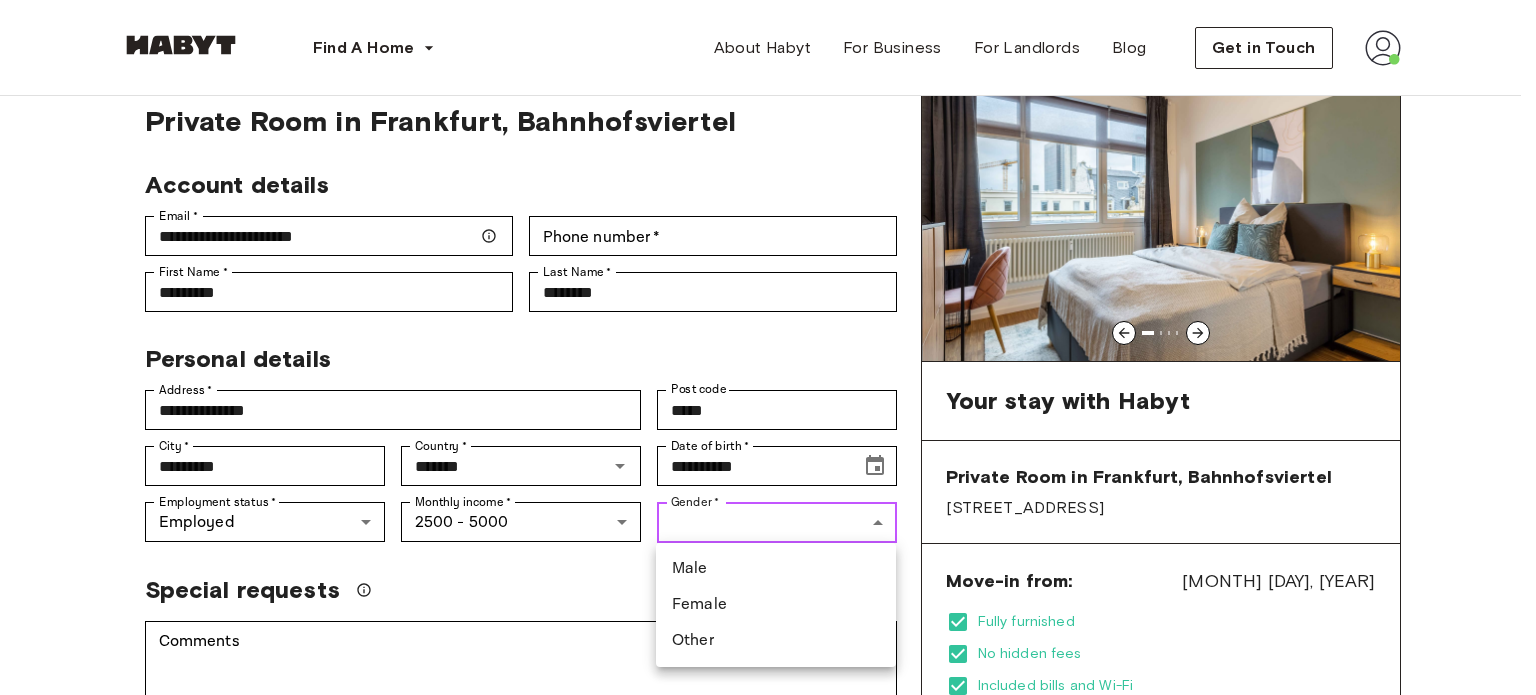 type on "****" 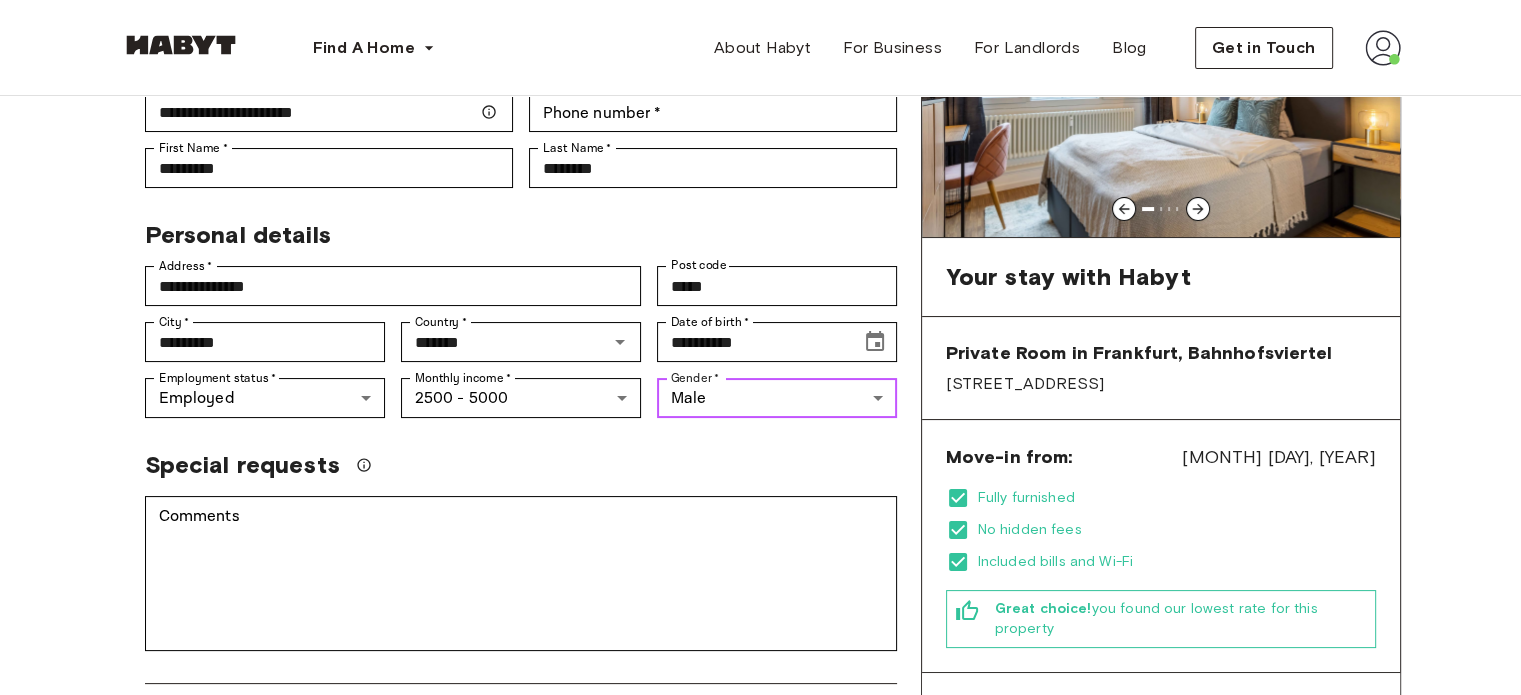 scroll, scrollTop: 200, scrollLeft: 0, axis: vertical 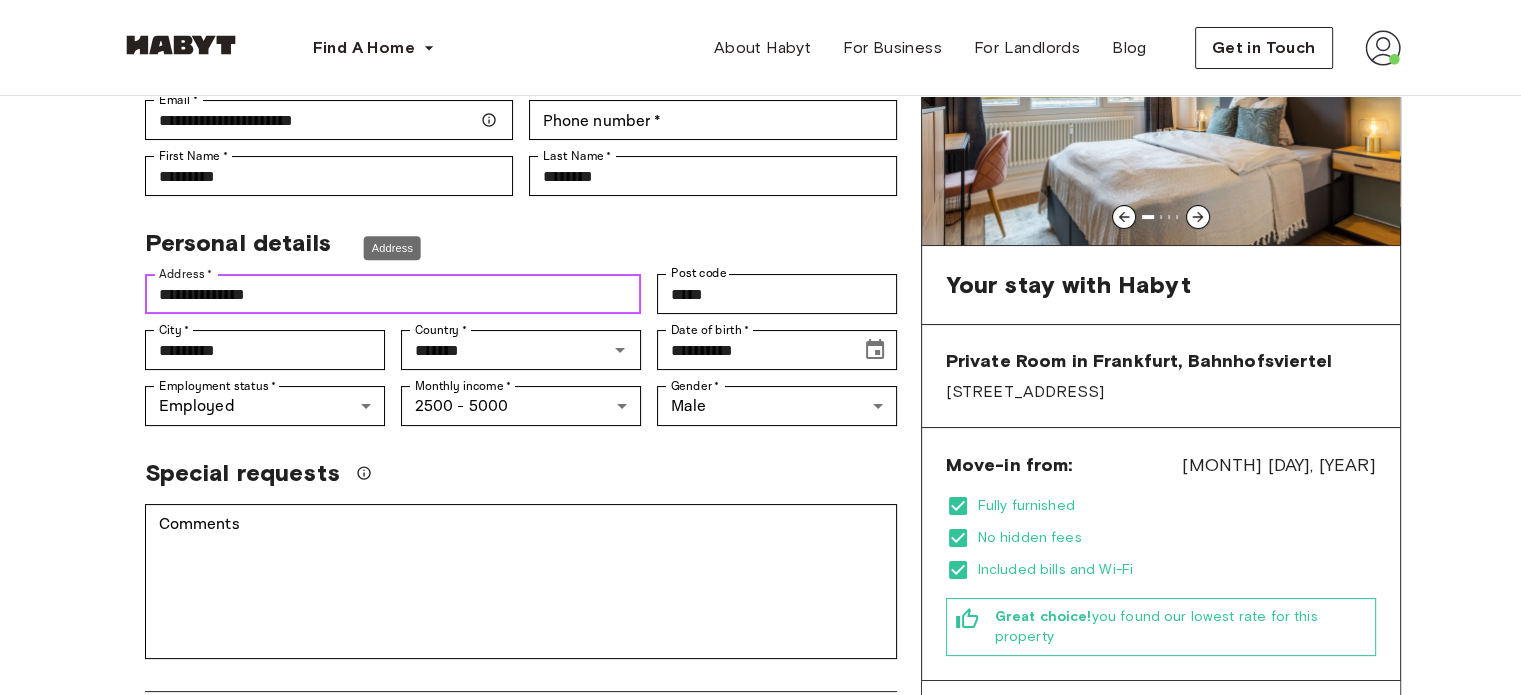 click on "**********" at bounding box center [393, 294] 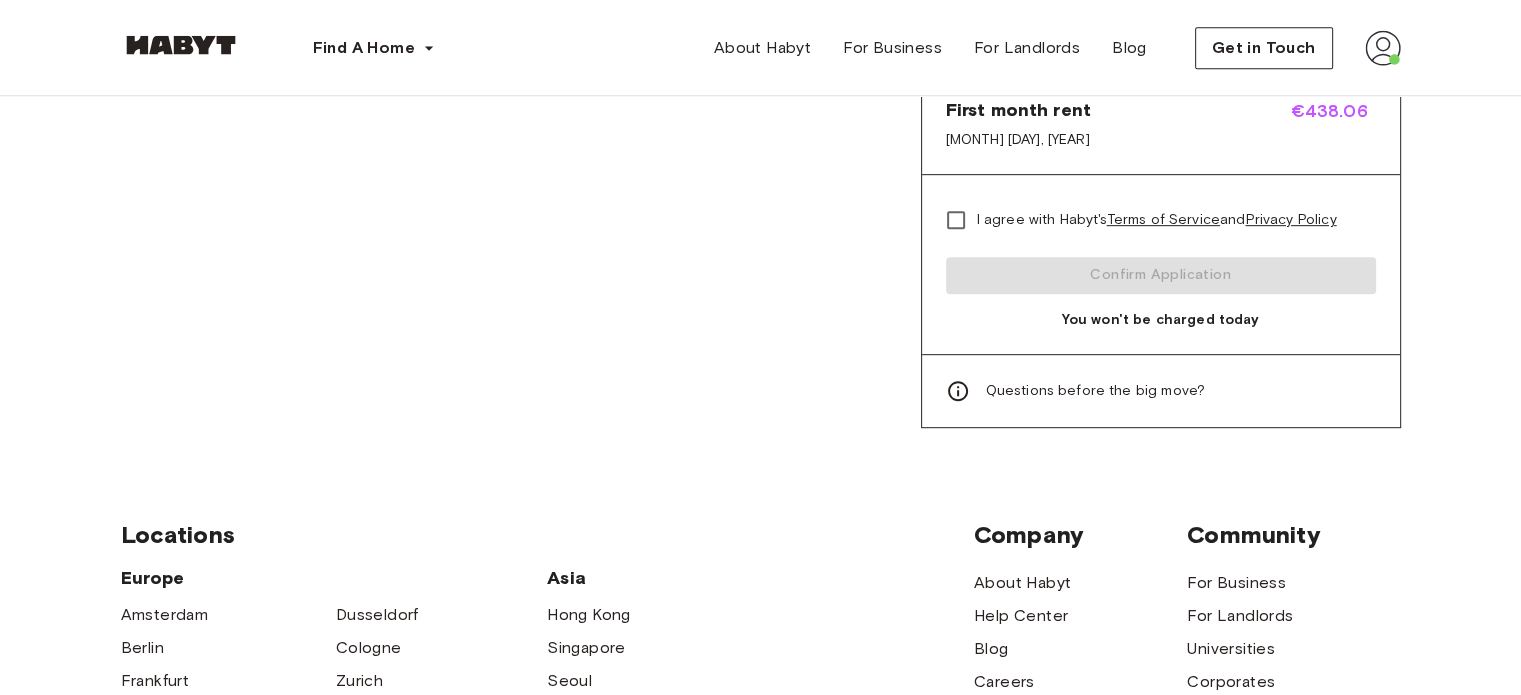 scroll, scrollTop: 889, scrollLeft: 0, axis: vertical 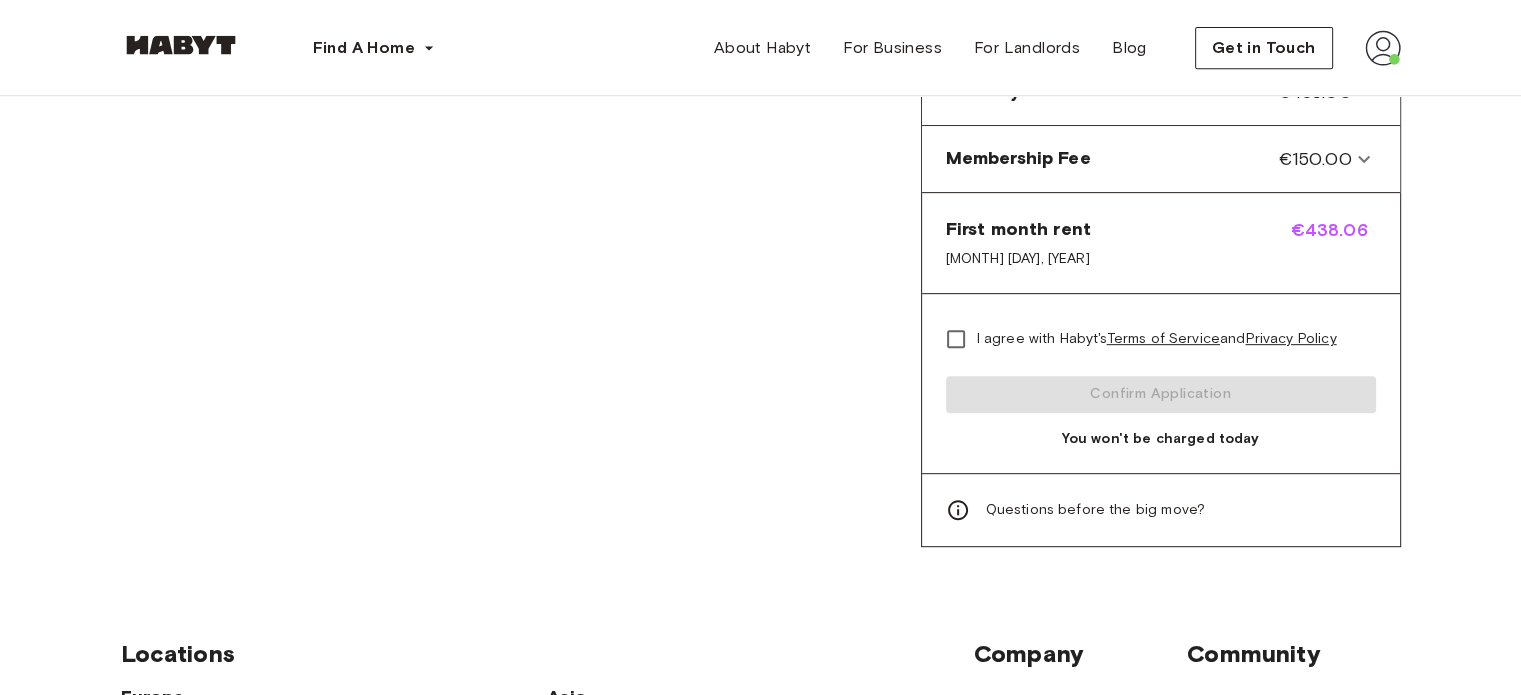 type on "**********" 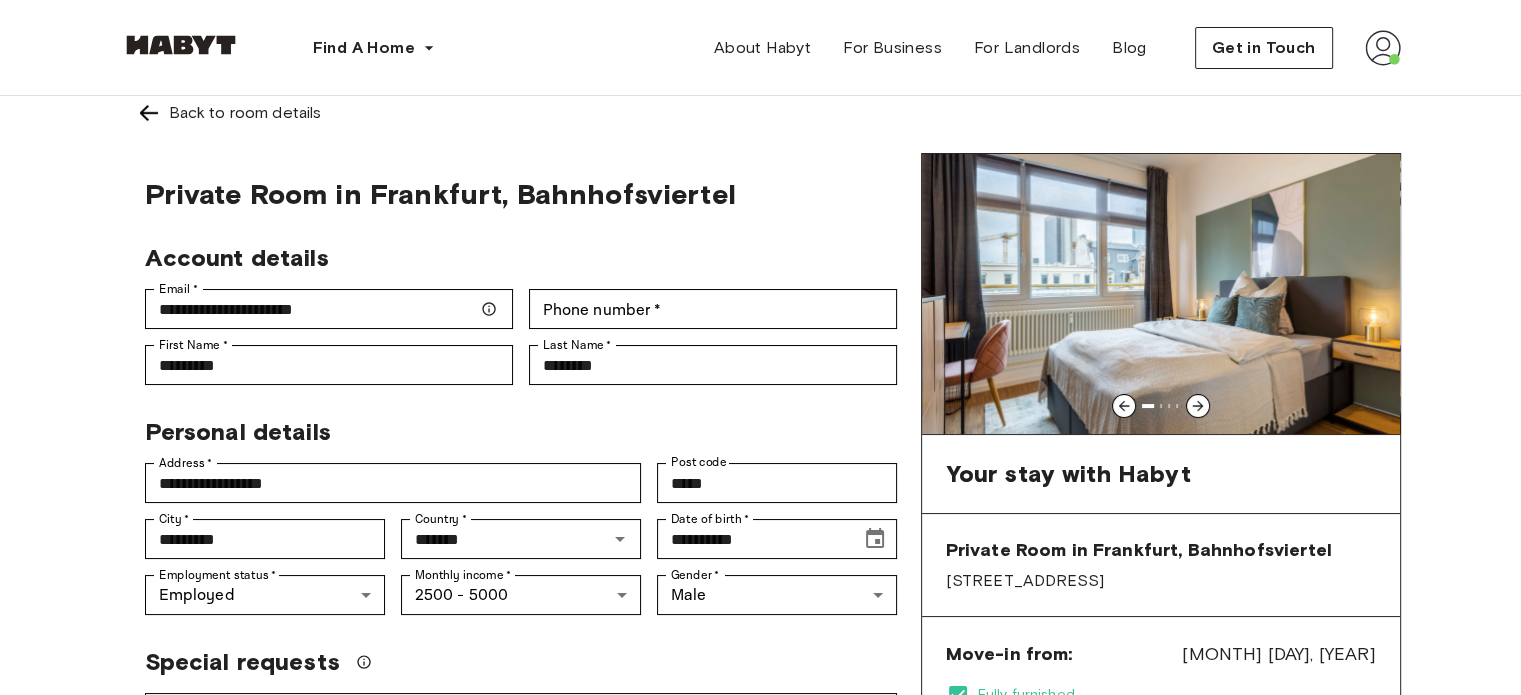 scroll, scrollTop: 8, scrollLeft: 0, axis: vertical 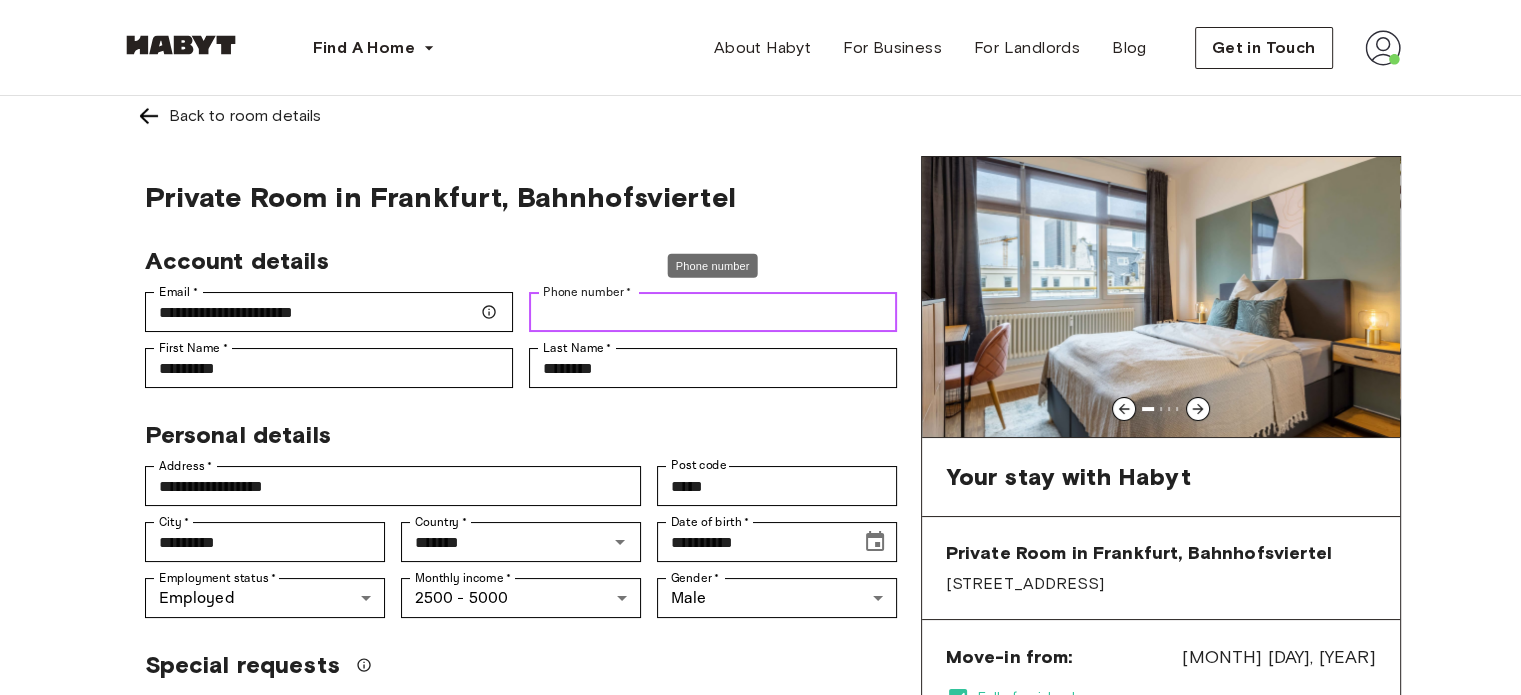 click on "Phone number   *" at bounding box center [713, 312] 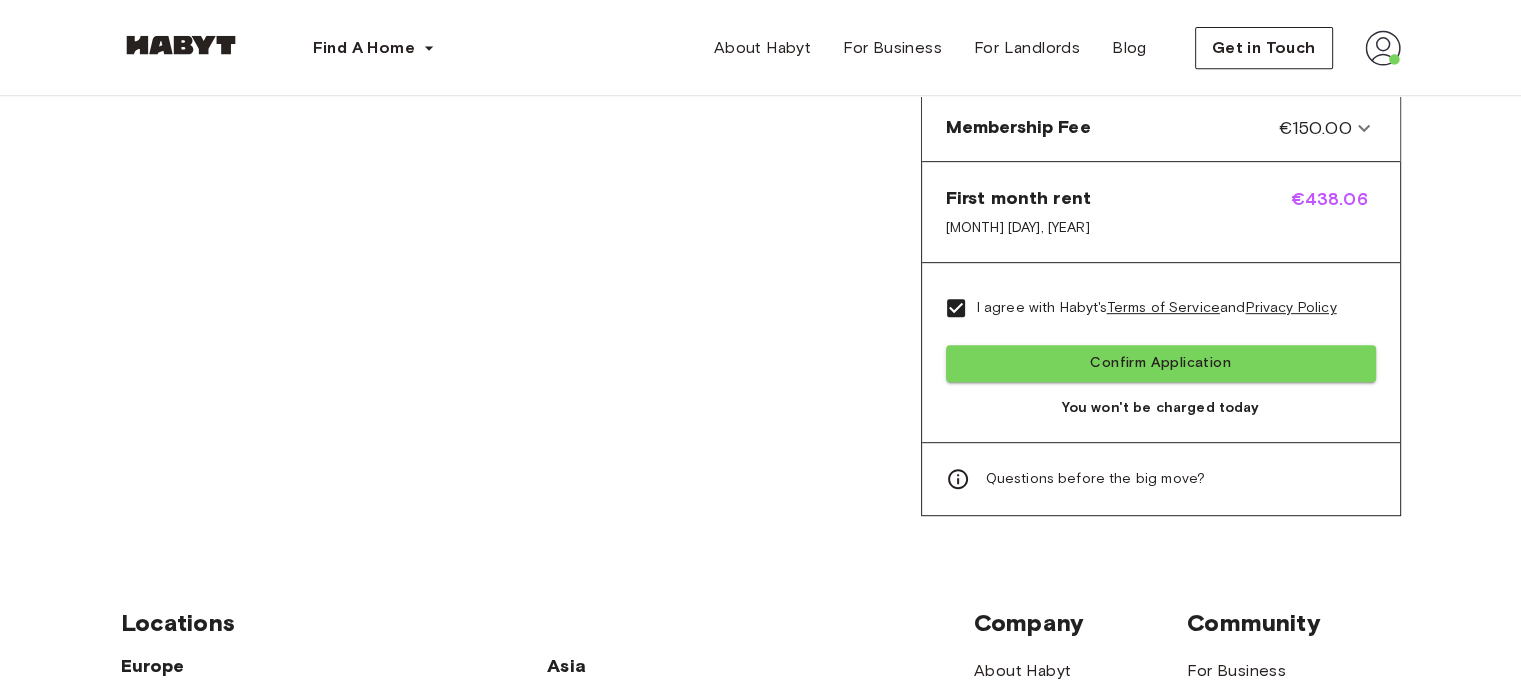 scroll, scrollTop: 936, scrollLeft: 0, axis: vertical 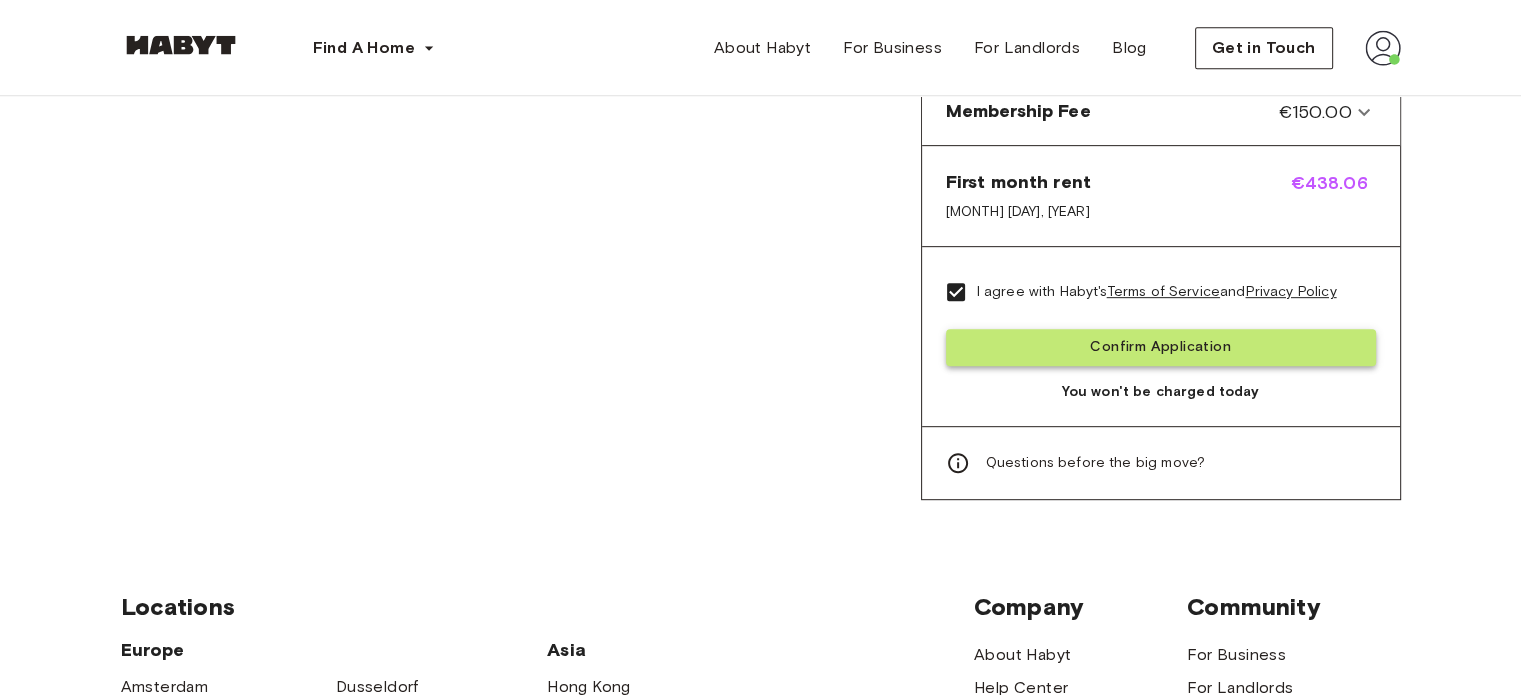 type on "**********" 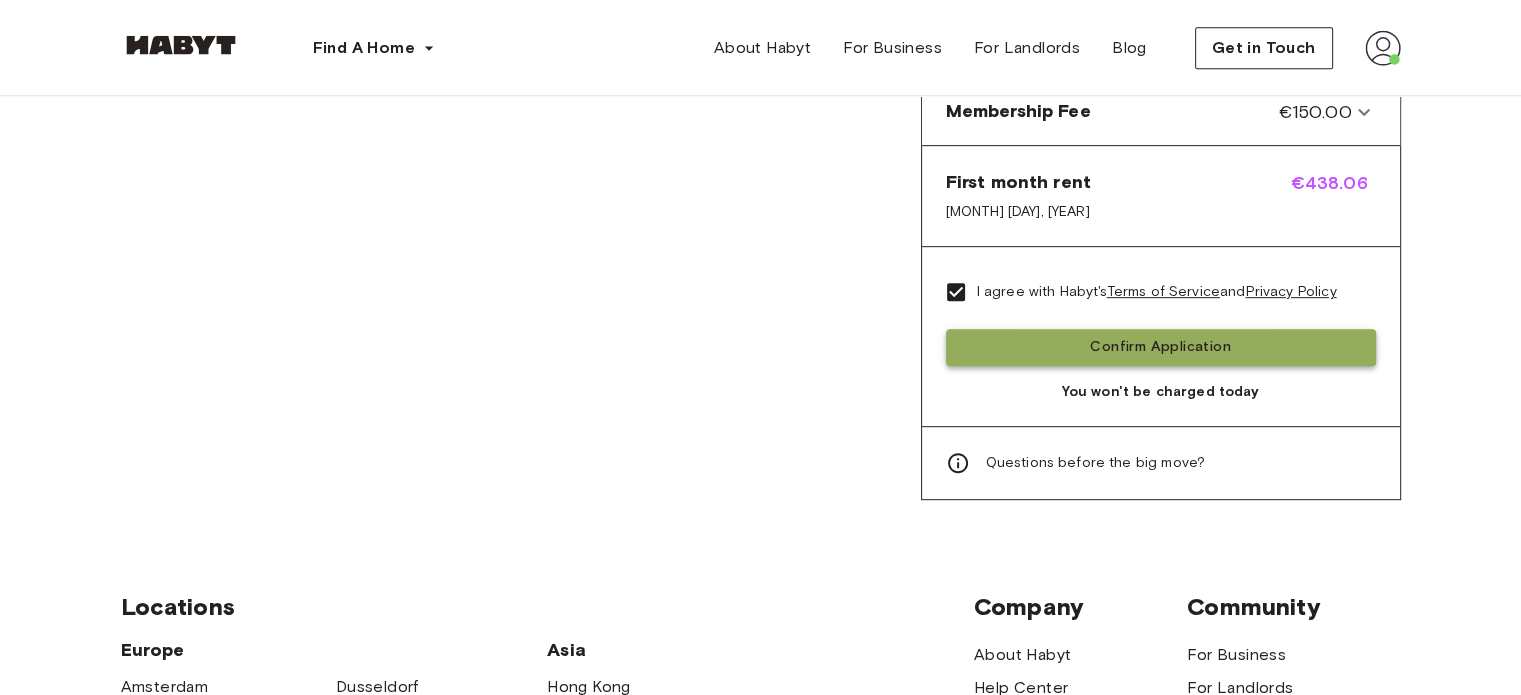 click on "Confirm Application" at bounding box center (1161, 347) 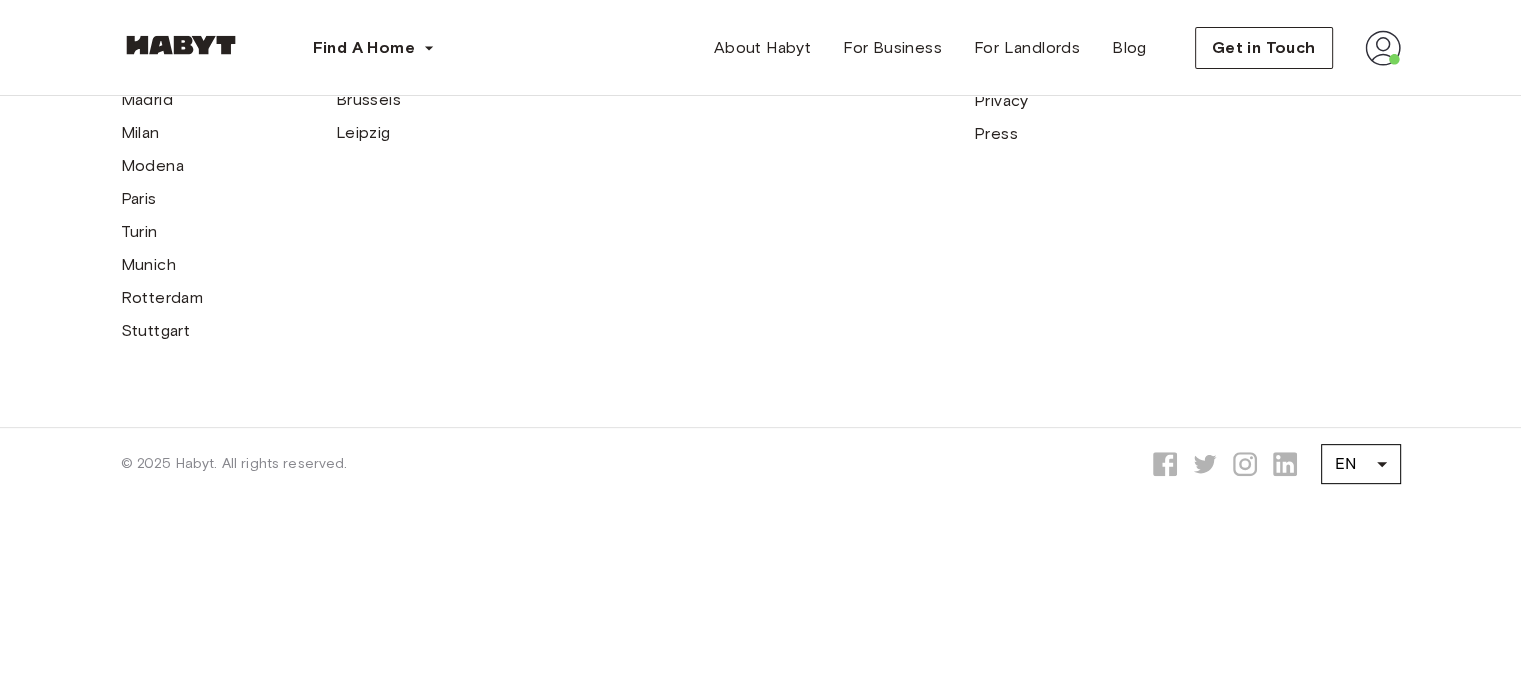 scroll, scrollTop: 0, scrollLeft: 0, axis: both 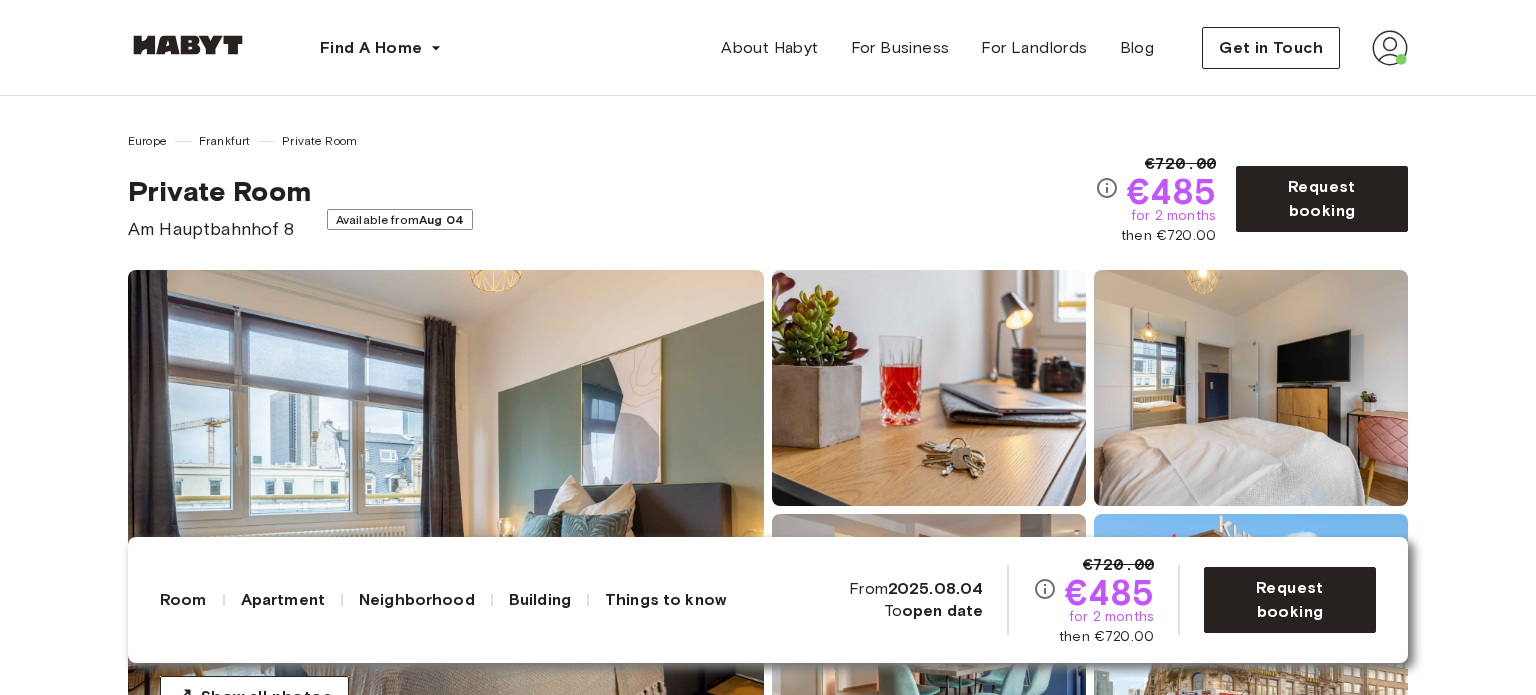 click on "Europe Frankfurt Private Room Private Room Am Hauptbahnhof 8 Available from  Aug 04 €720.00 €485 for 2 months then €720.00 Request booking Show all photos About the room Ref. number:   DE-04-001-002-03HF 12 sqm. Wardrobe Desk and chair About the apartment This location convinces with its centrality to all possible activities. Apart from the river Main and Frankfurt’s skyline, where you can take beautiful walks at the promenade, the central station is close by. The flat is bright and modern. Moreover, a prominent community space is a big advantage. 180 sqm. 5th Floor 6 bedrooms WiFi Fully-equipped kitchen Kitchen utensils All rooms in this apartment Am Hauptbahnhof 8 12 sqm. 6 bedrooms 5th Floor From  Jan 01 €700 monthly Am Hauptbahnhof 8 29 sqm. 6 bedrooms 5th Floor From  Jan 01 €755 monthly Am Hauptbahnhof 8 11 sqm. 6 bedrooms 5th Floor From  Jan 01 €690 monthly Am Hauptbahnhof 8 12 sqm. 6 bedrooms 5th Floor From  Aug 04 €485 monthly Am Hauptbahnhof 8 18 sqm. 6 bedrooms 5th Floor From  Jan 01" at bounding box center (768, 2774) 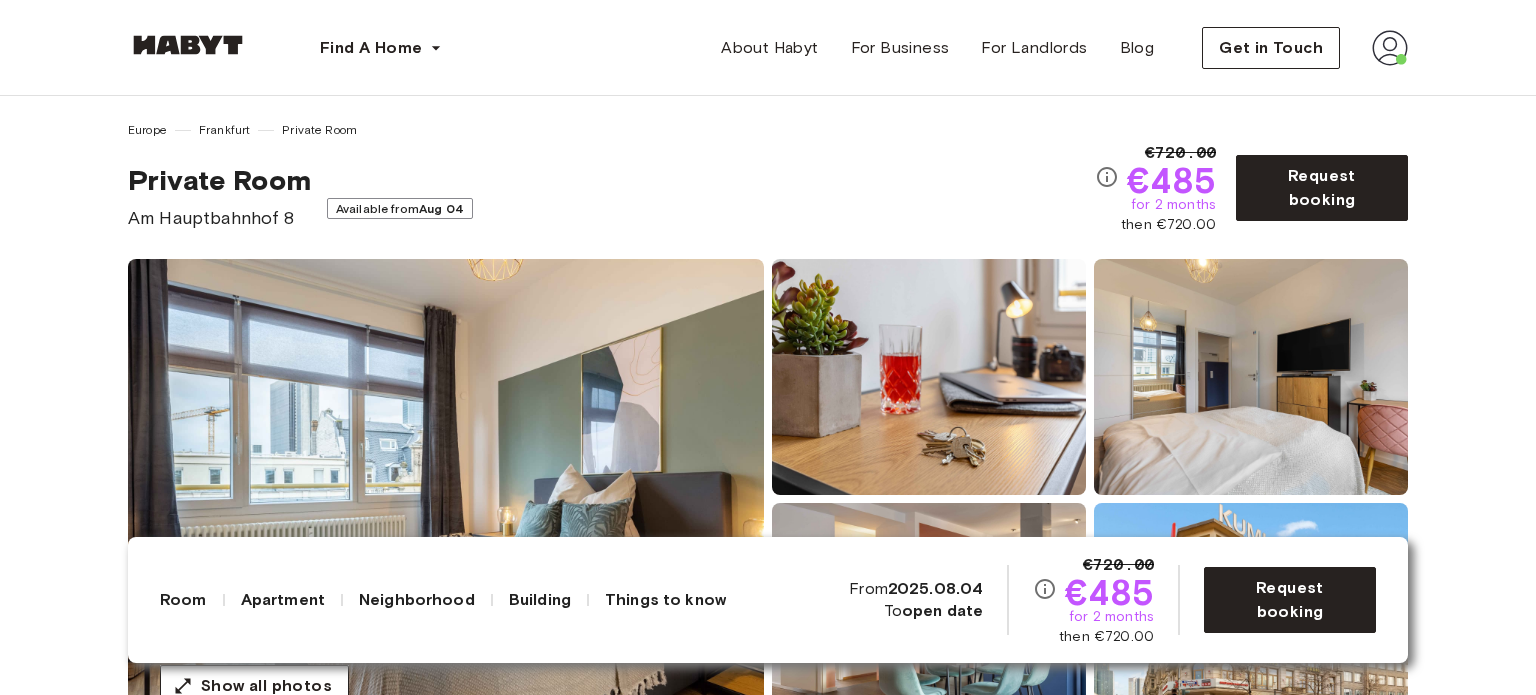 scroll, scrollTop: 0, scrollLeft: 0, axis: both 